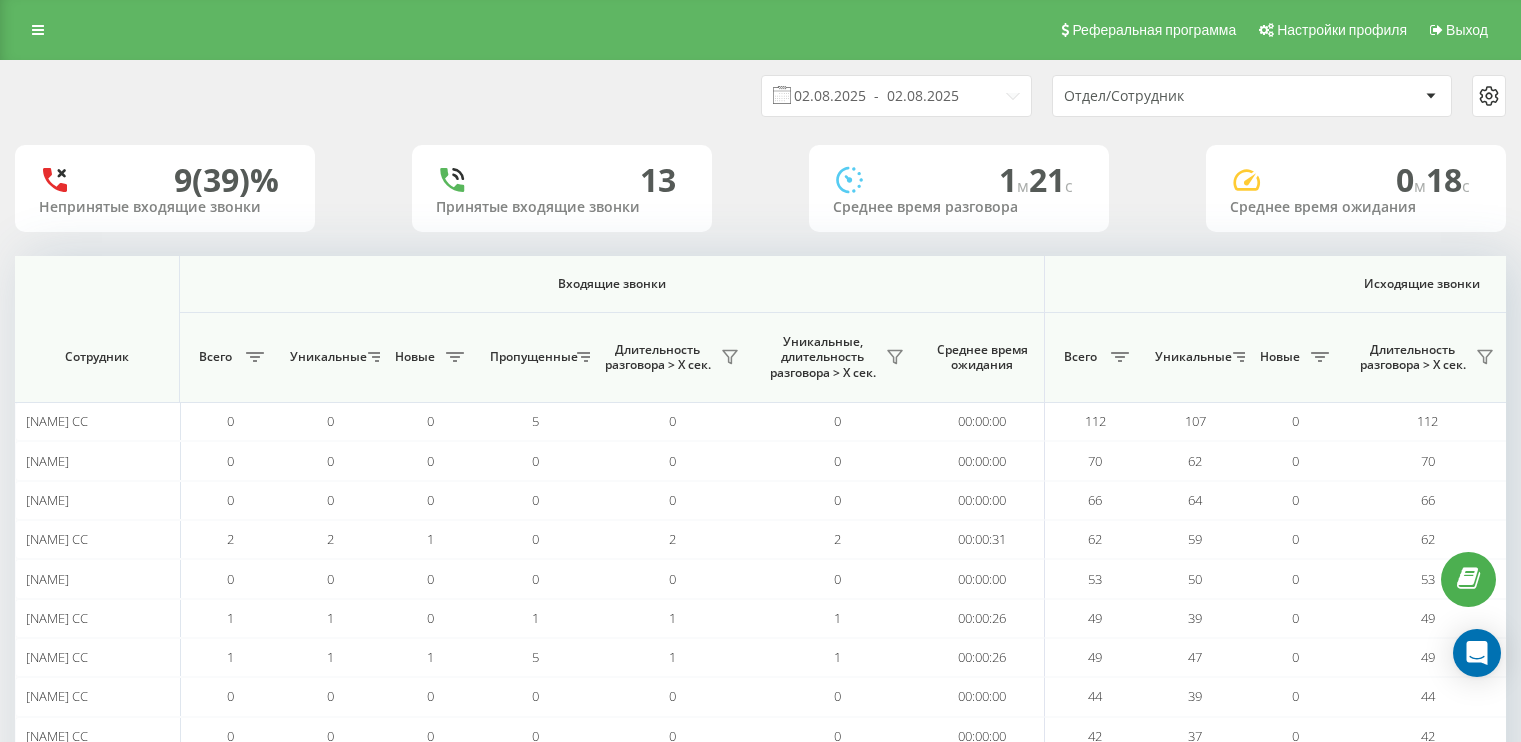 scroll, scrollTop: 0, scrollLeft: 0, axis: both 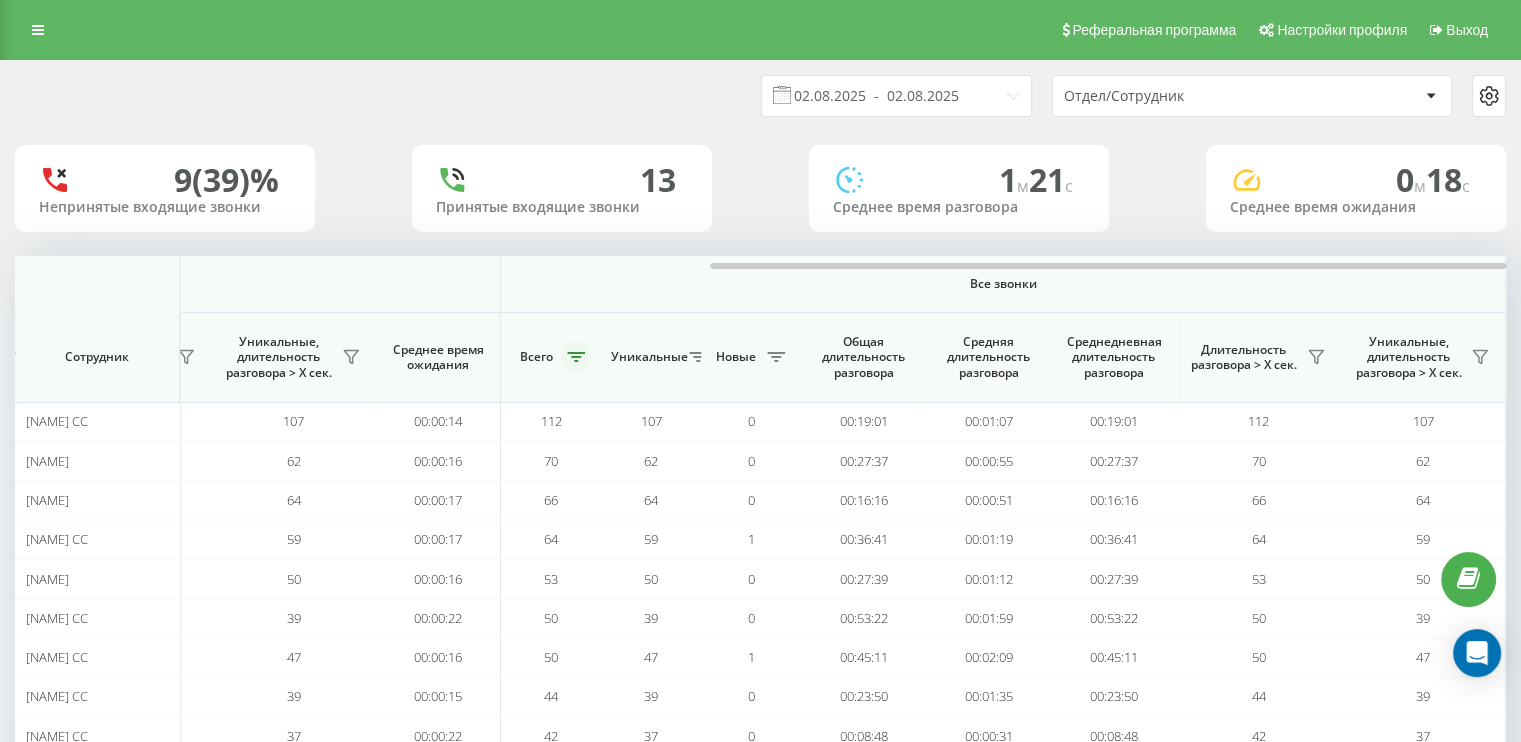 click 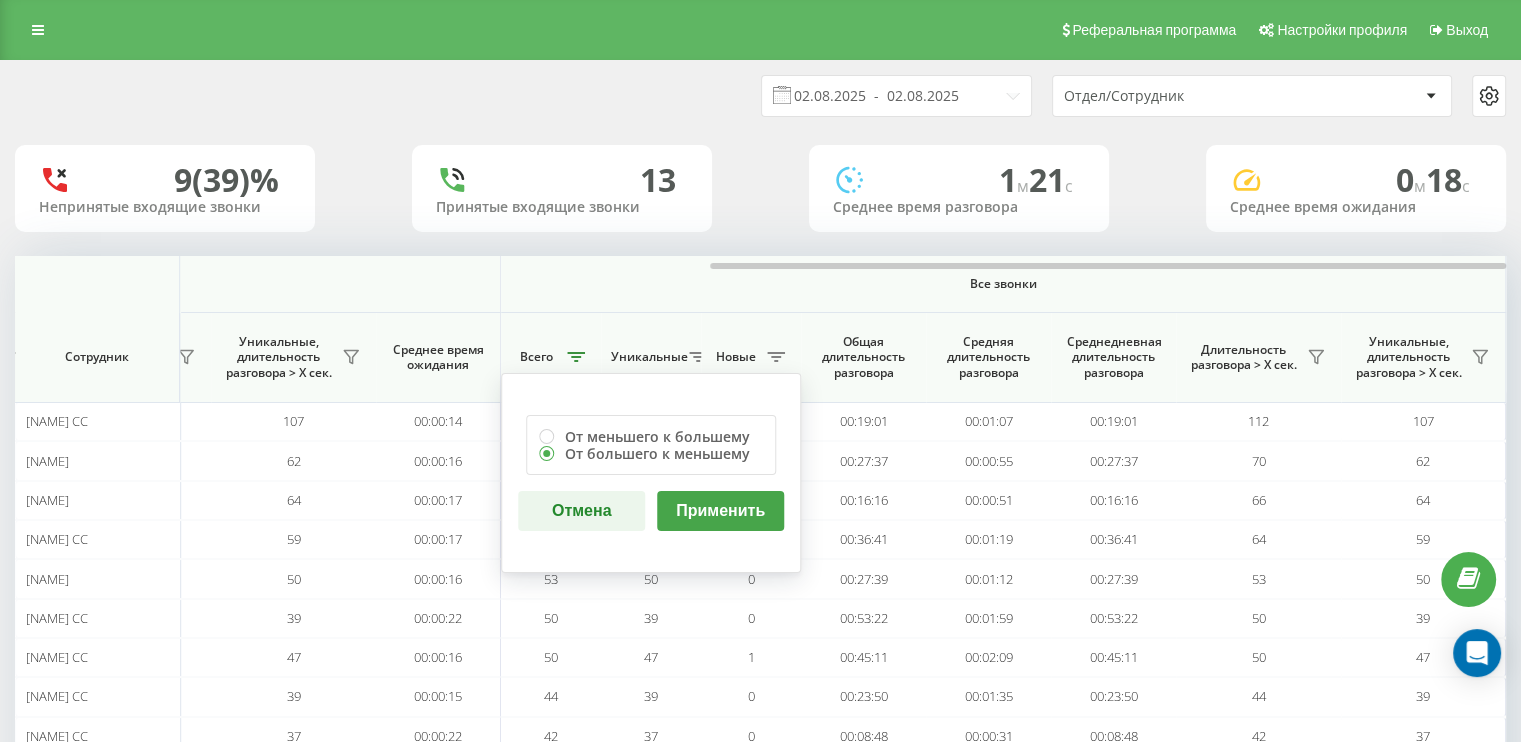 click on "Применить" at bounding box center [720, 511] 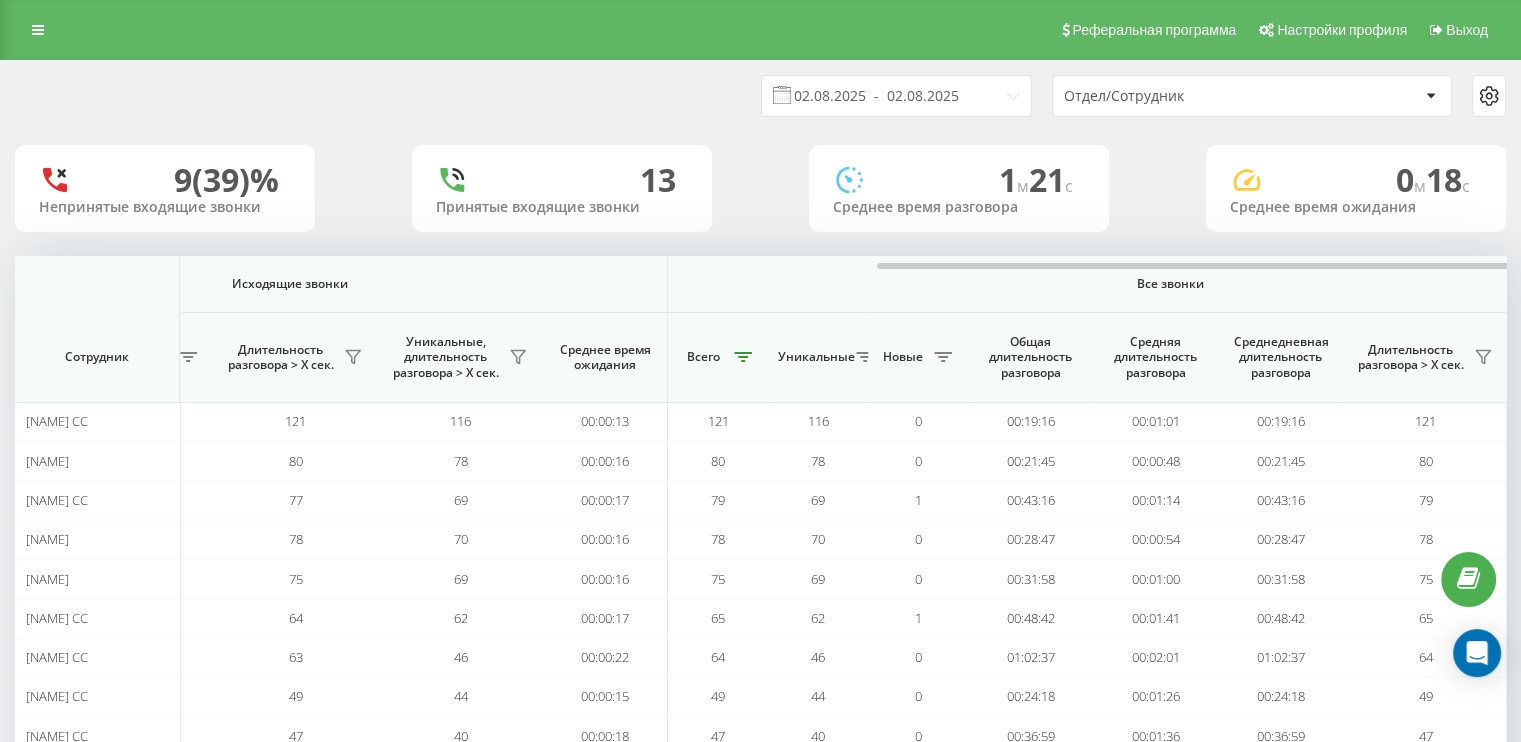 scroll, scrollTop: 0, scrollLeft: 1299, axis: horizontal 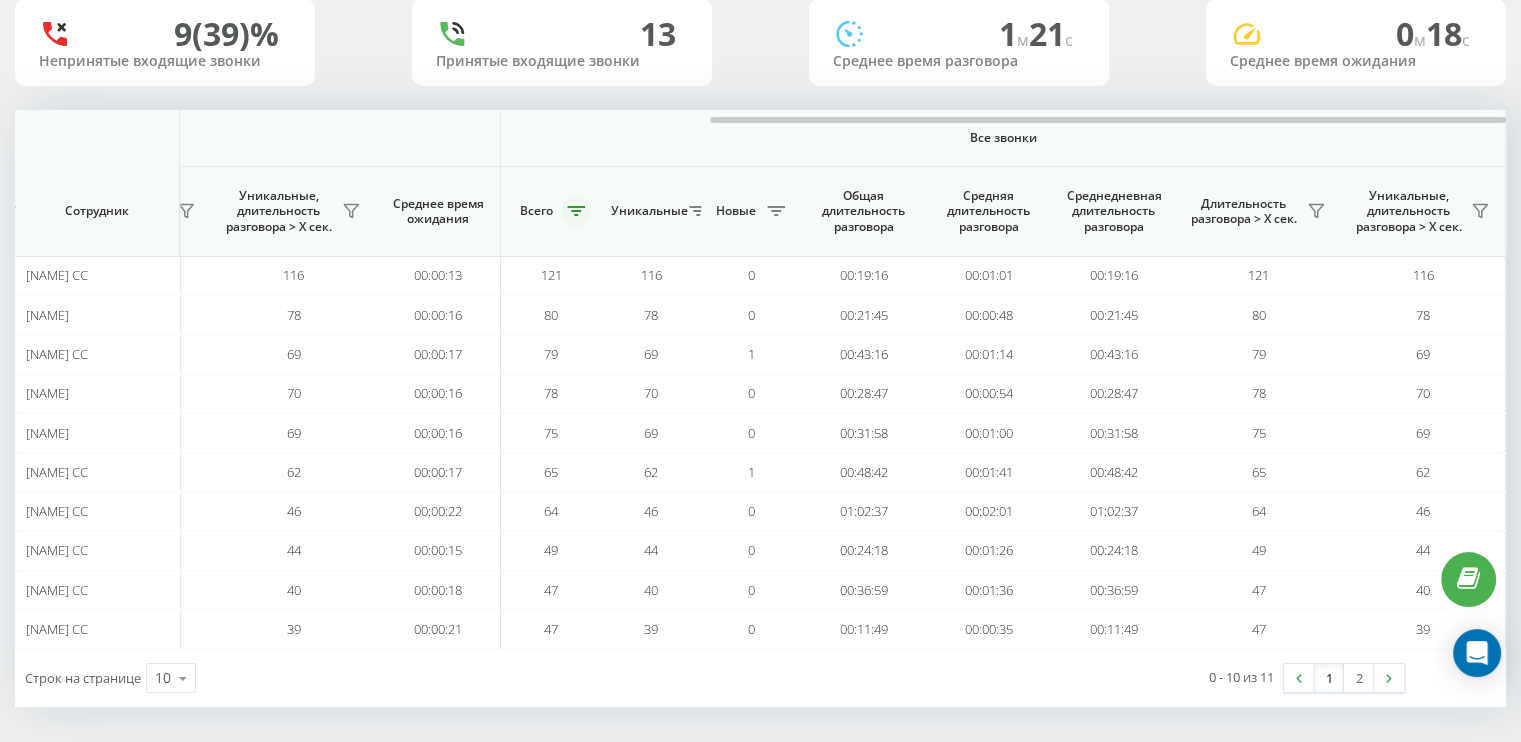 click at bounding box center [576, 211] 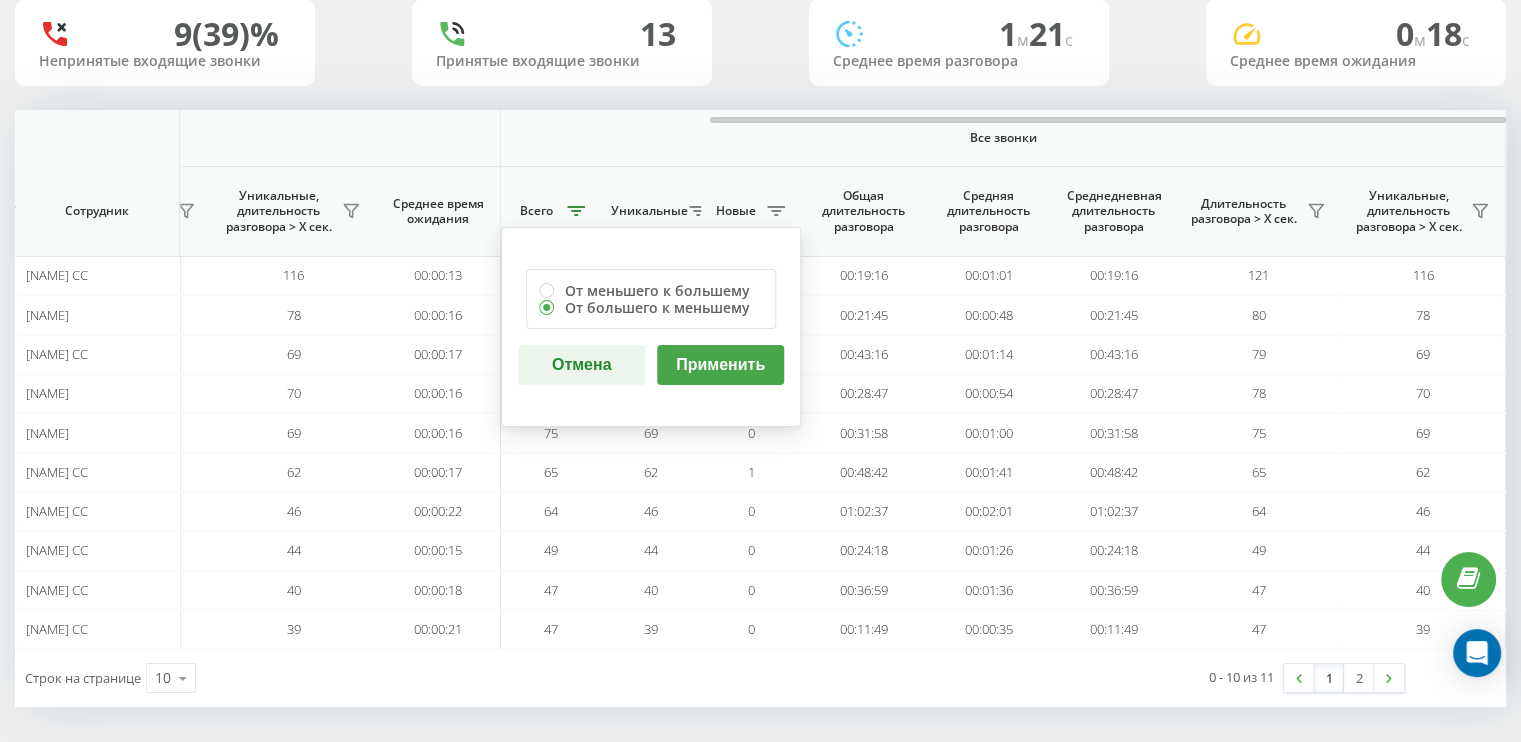 click on "Применить" at bounding box center [720, 365] 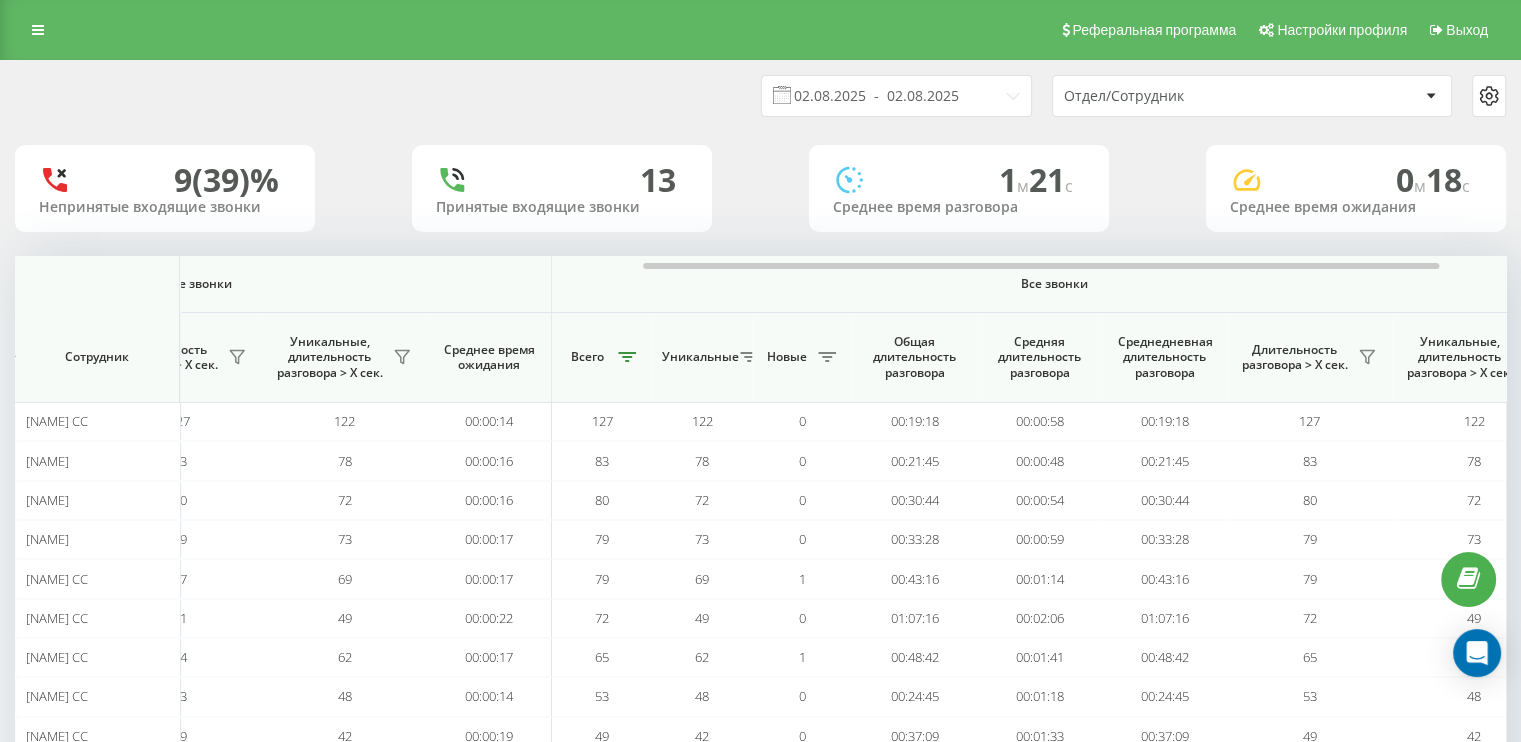 scroll, scrollTop: 0, scrollLeft: 1299, axis: horizontal 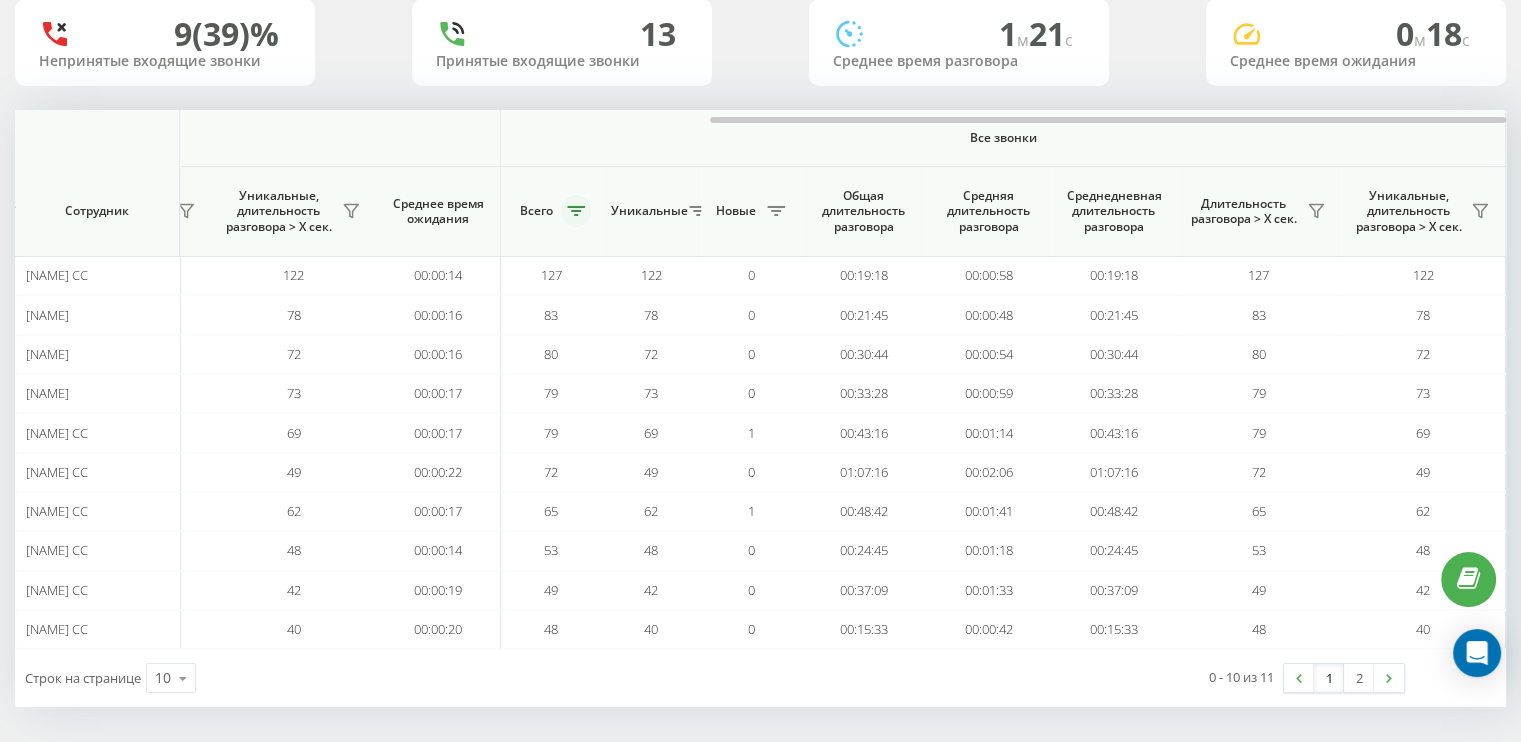 click 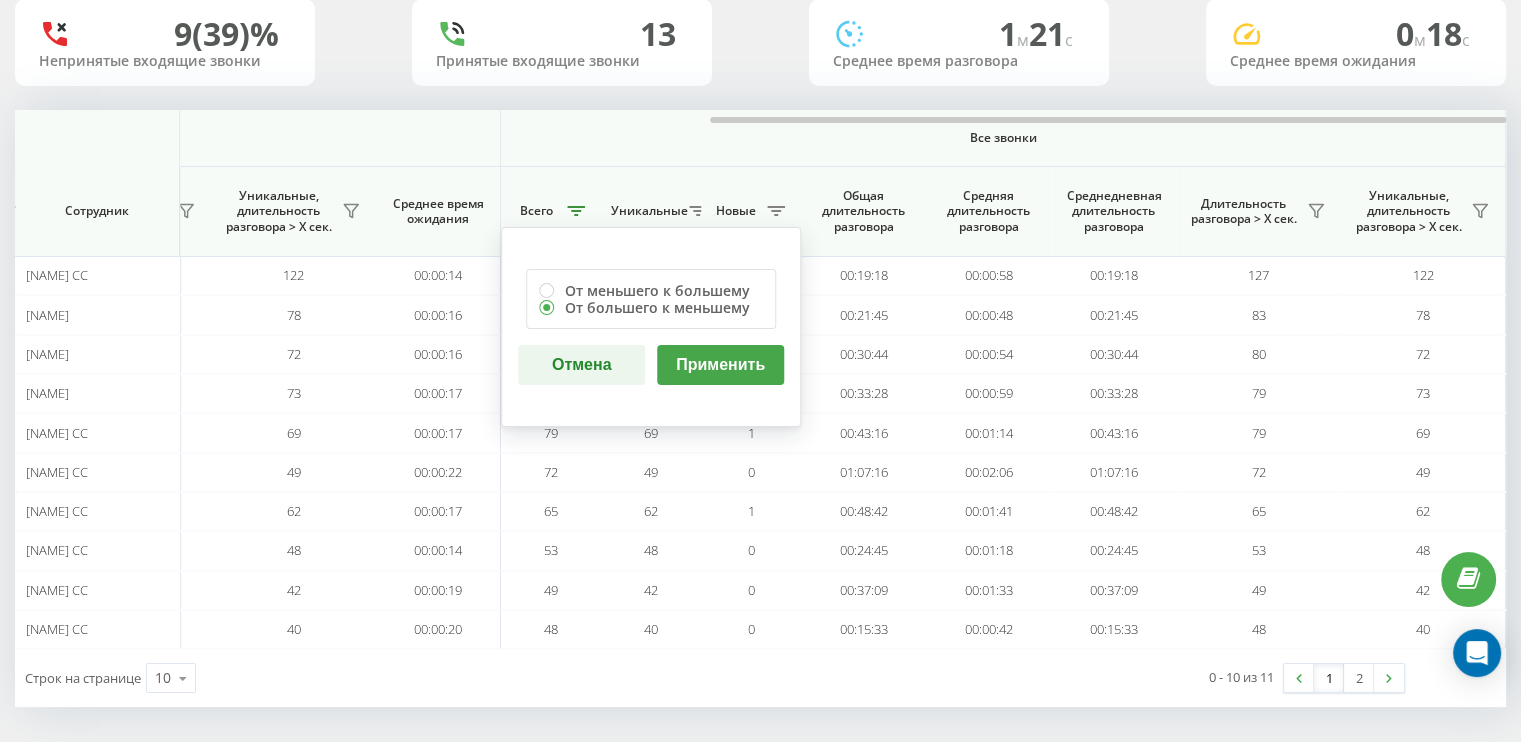 click on "Применить" at bounding box center (720, 365) 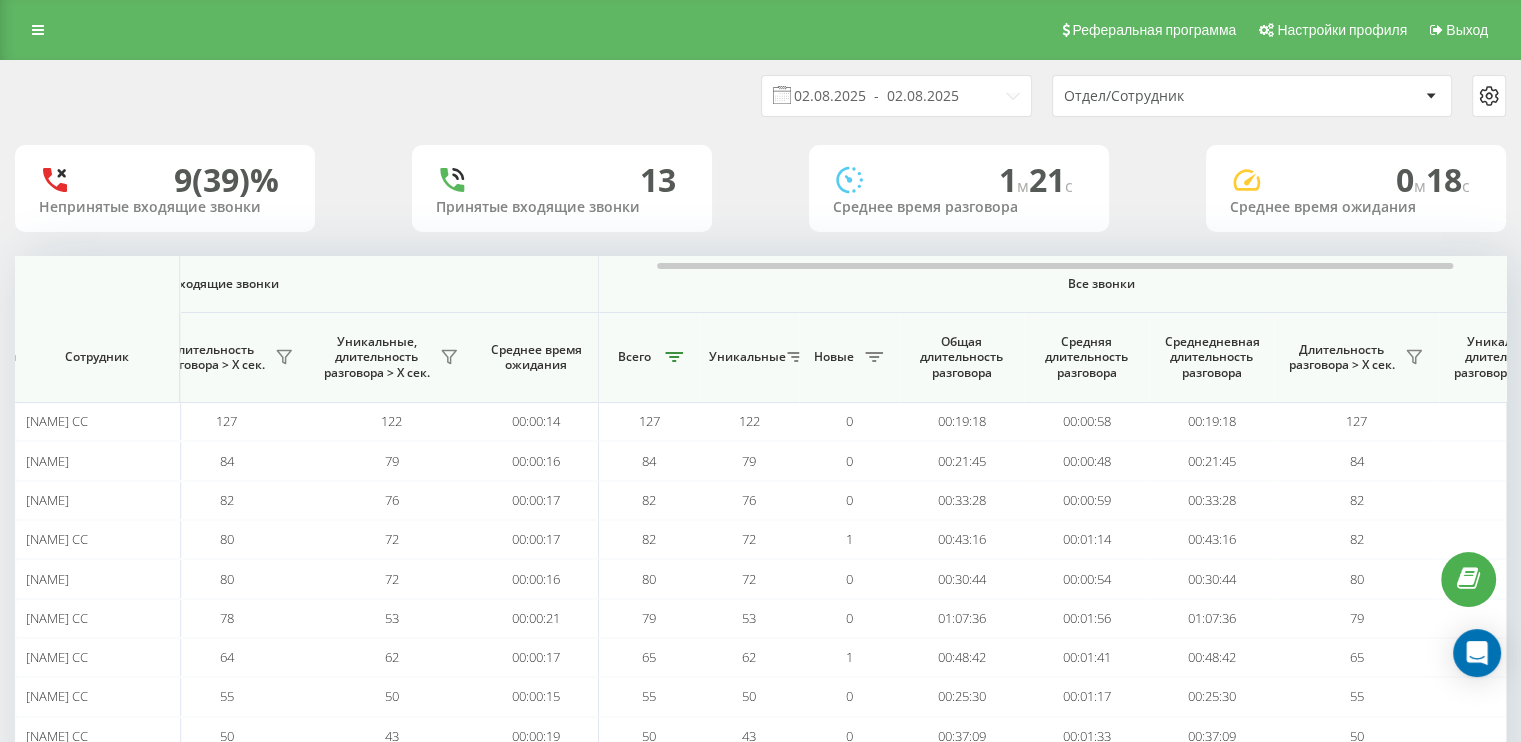 scroll, scrollTop: 0, scrollLeft: 1299, axis: horizontal 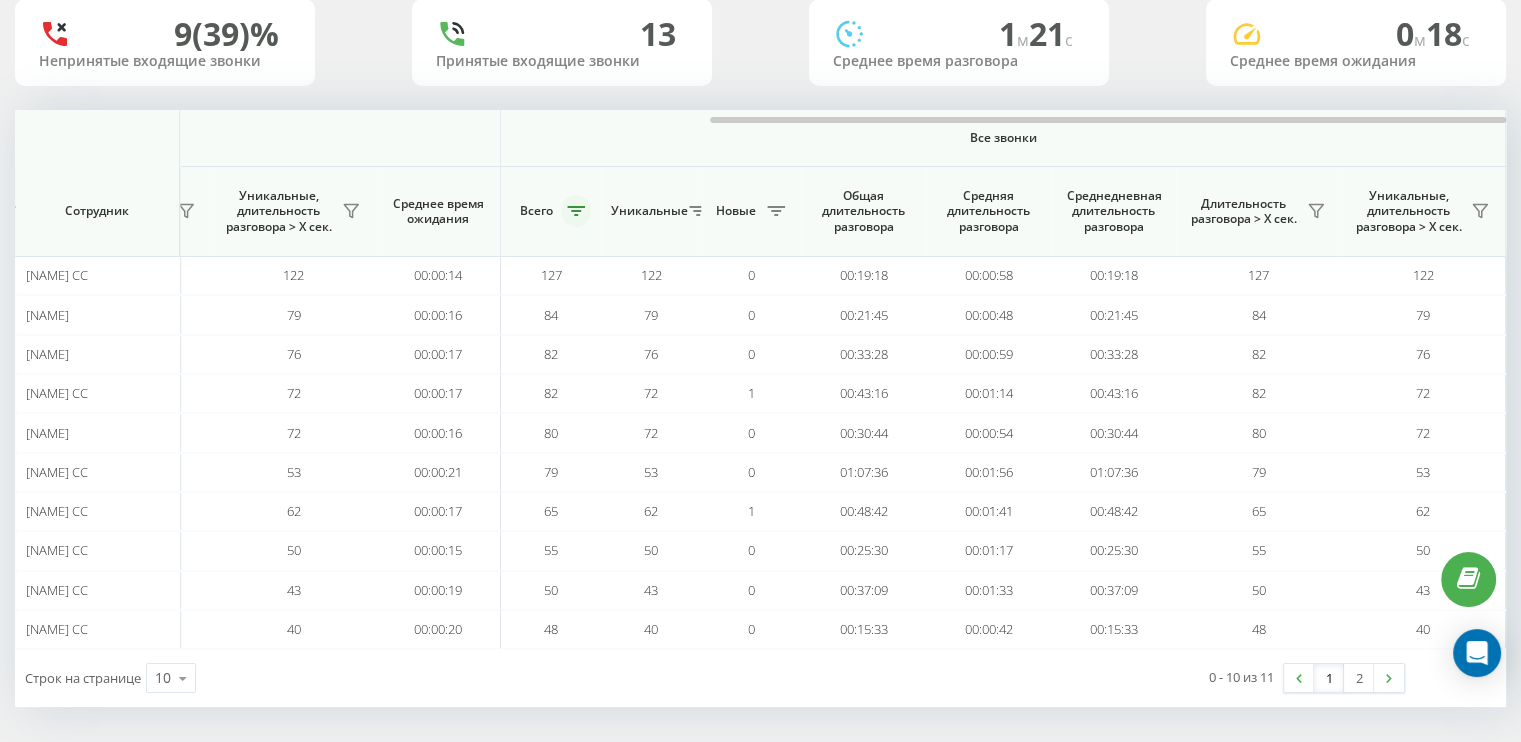 click at bounding box center (576, 211) 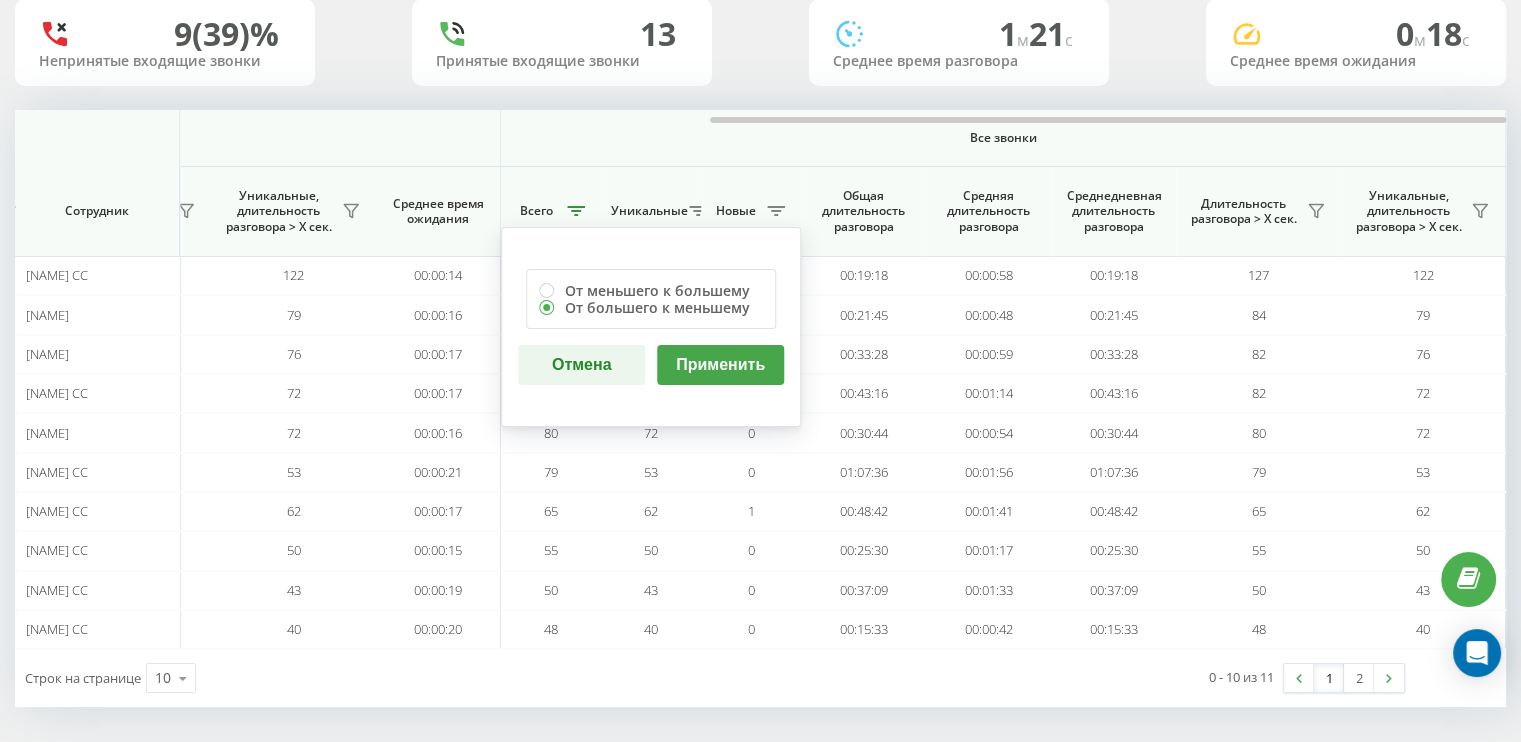 click on "Применить" at bounding box center [720, 365] 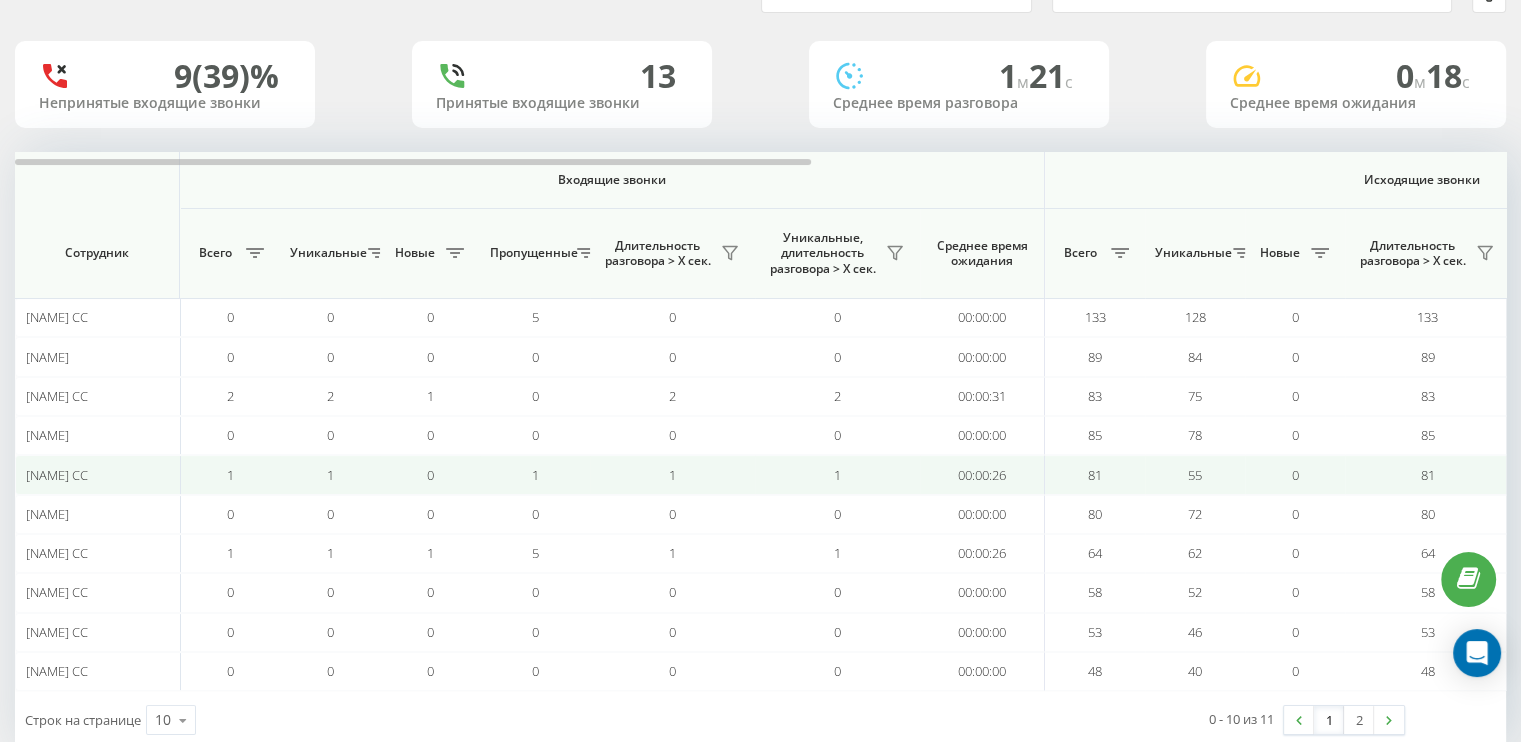scroll, scrollTop: 146, scrollLeft: 0, axis: vertical 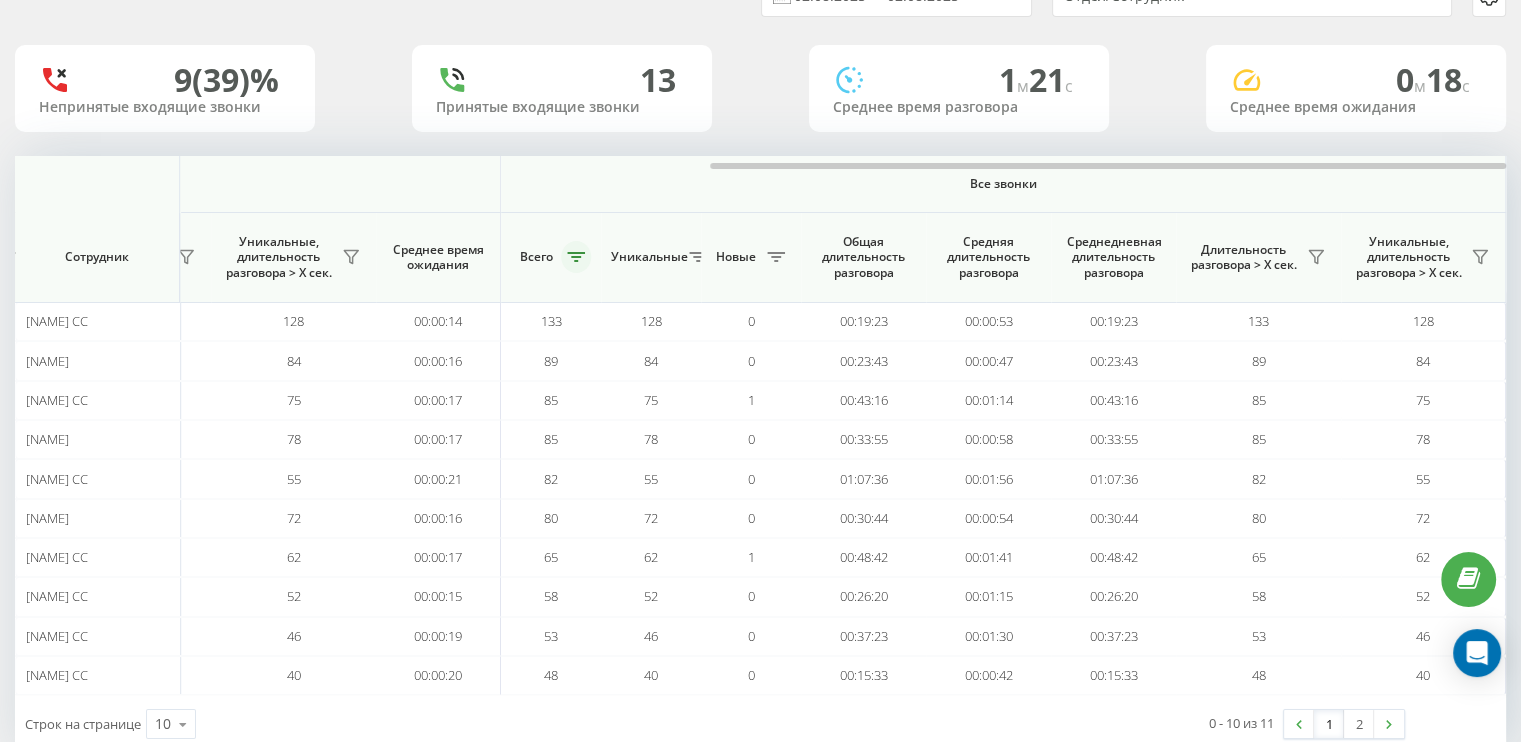 click 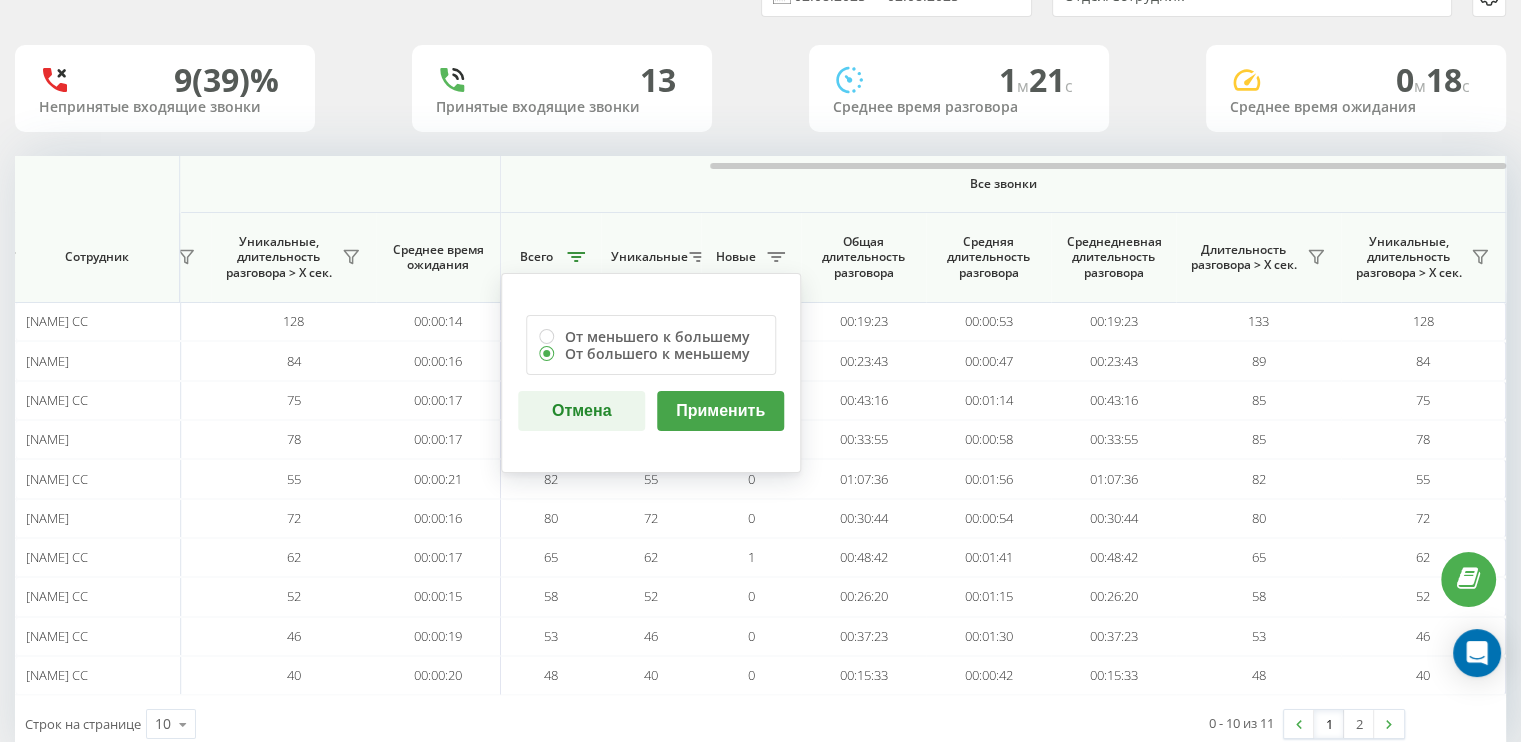 click on "Применить" at bounding box center [720, 411] 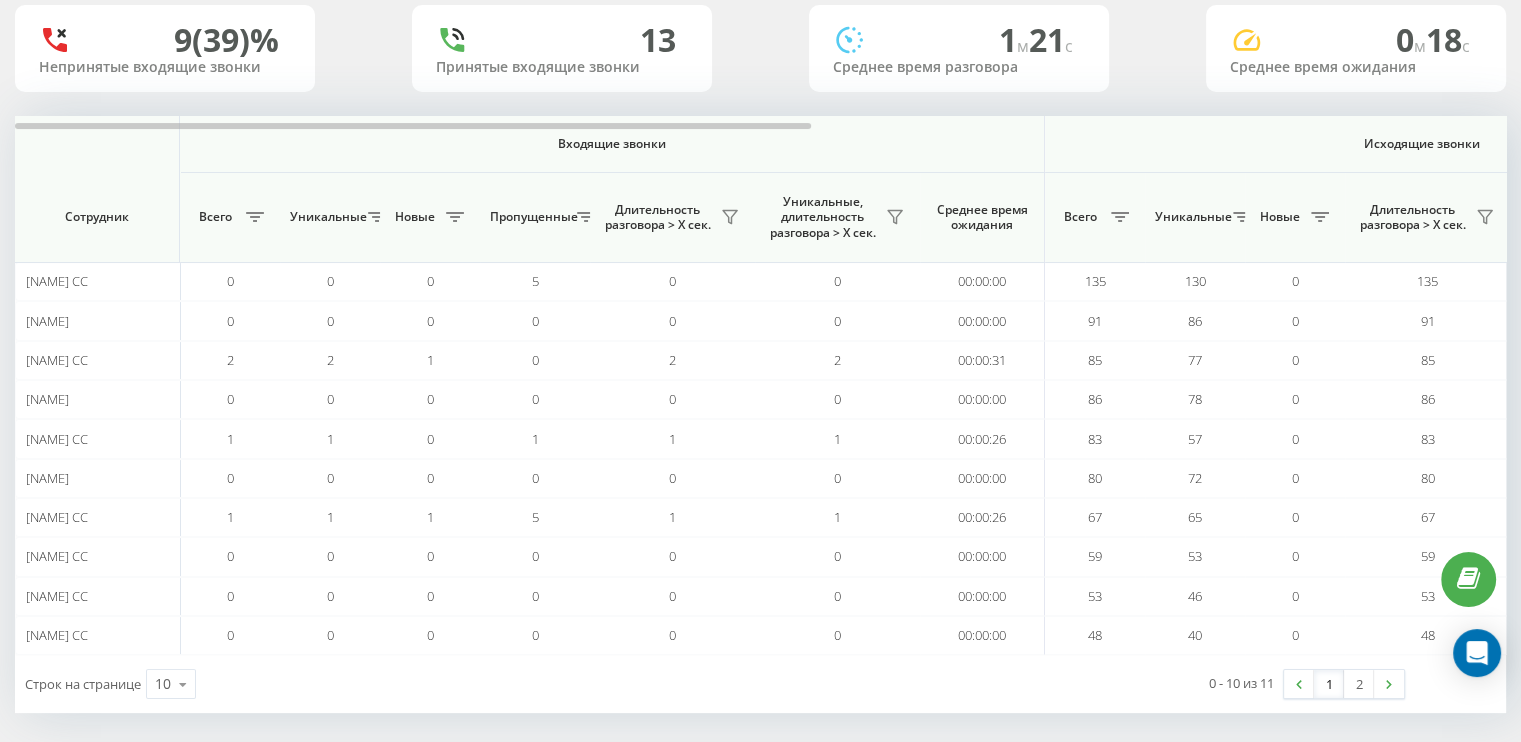 scroll, scrollTop: 146, scrollLeft: 0, axis: vertical 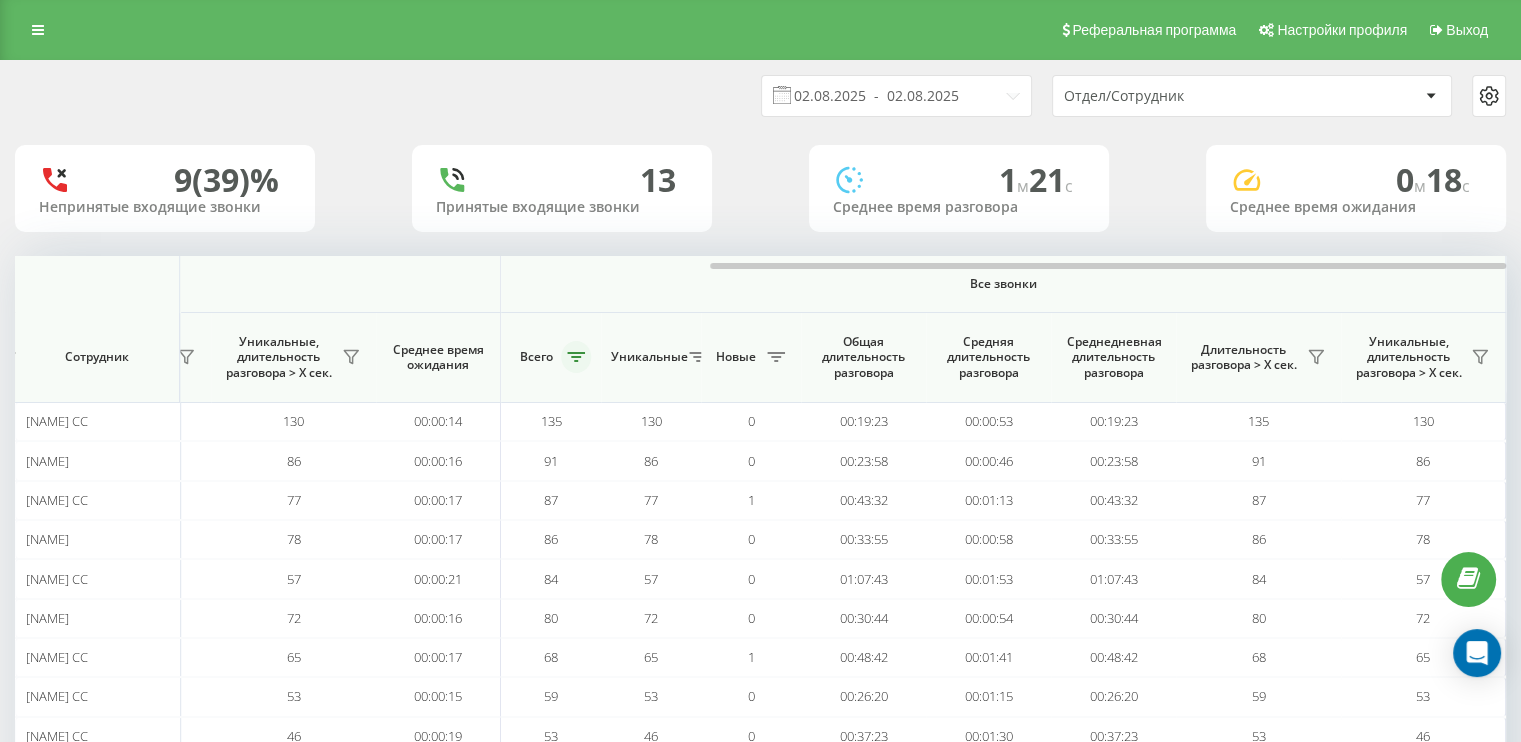 click 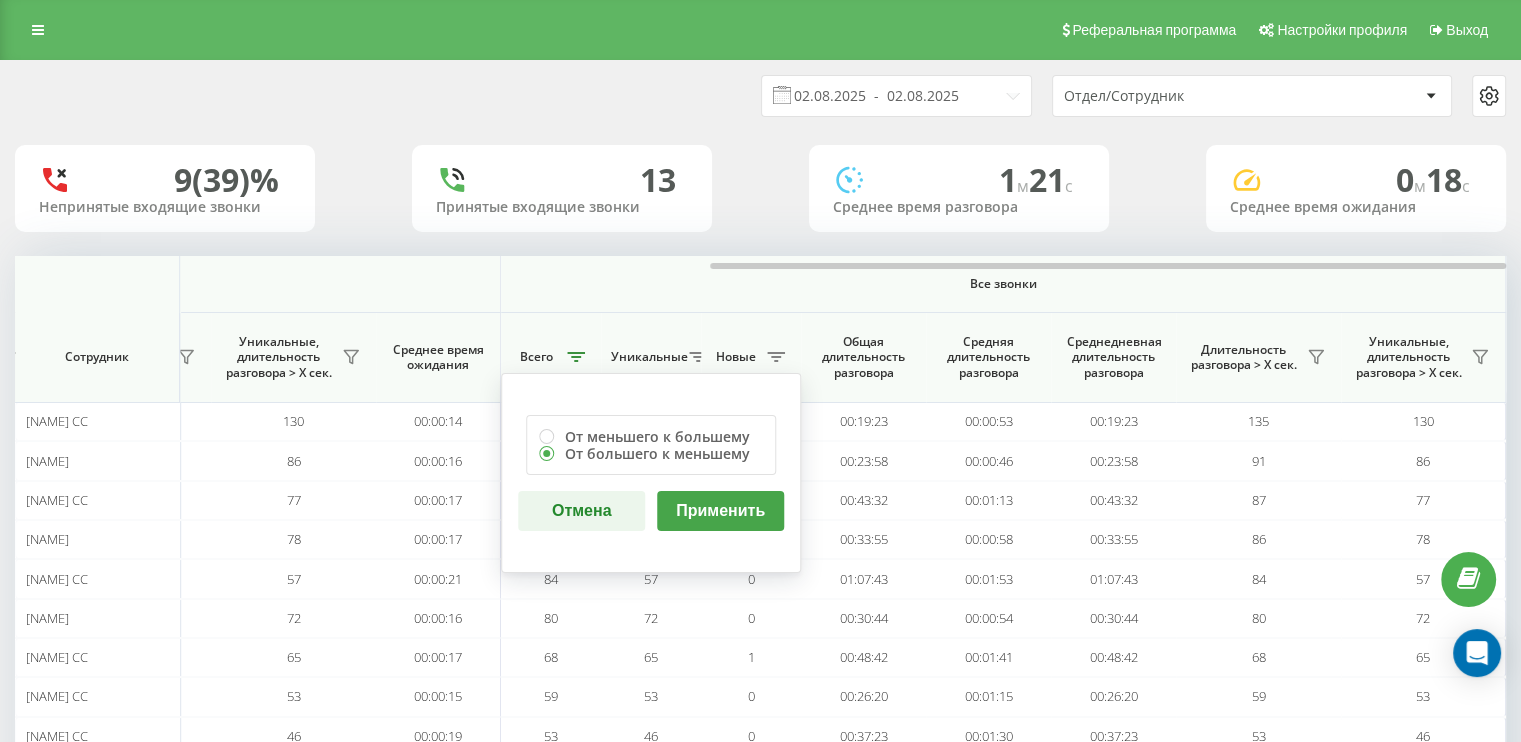 click on "Применить" at bounding box center [720, 511] 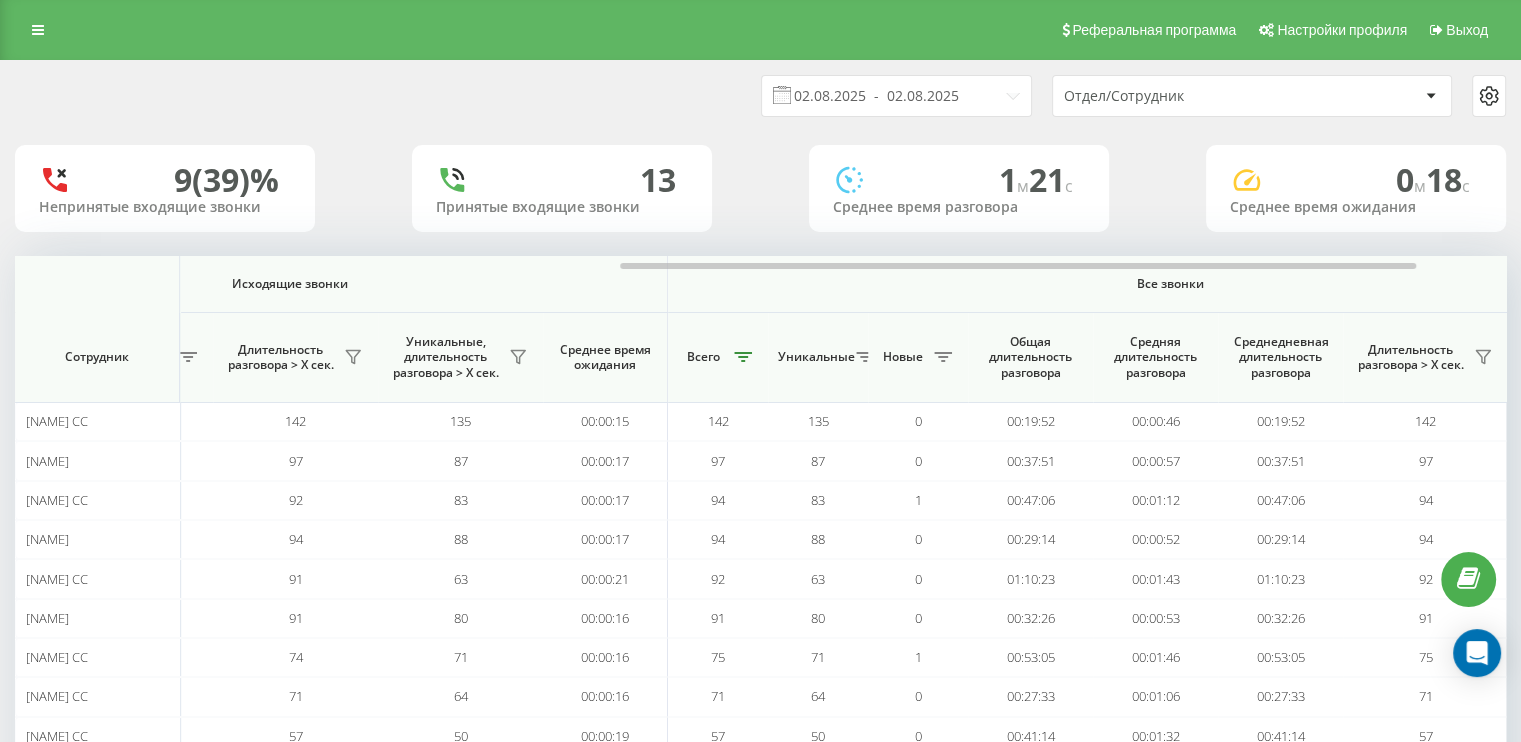 scroll, scrollTop: 0, scrollLeft: 1299, axis: horizontal 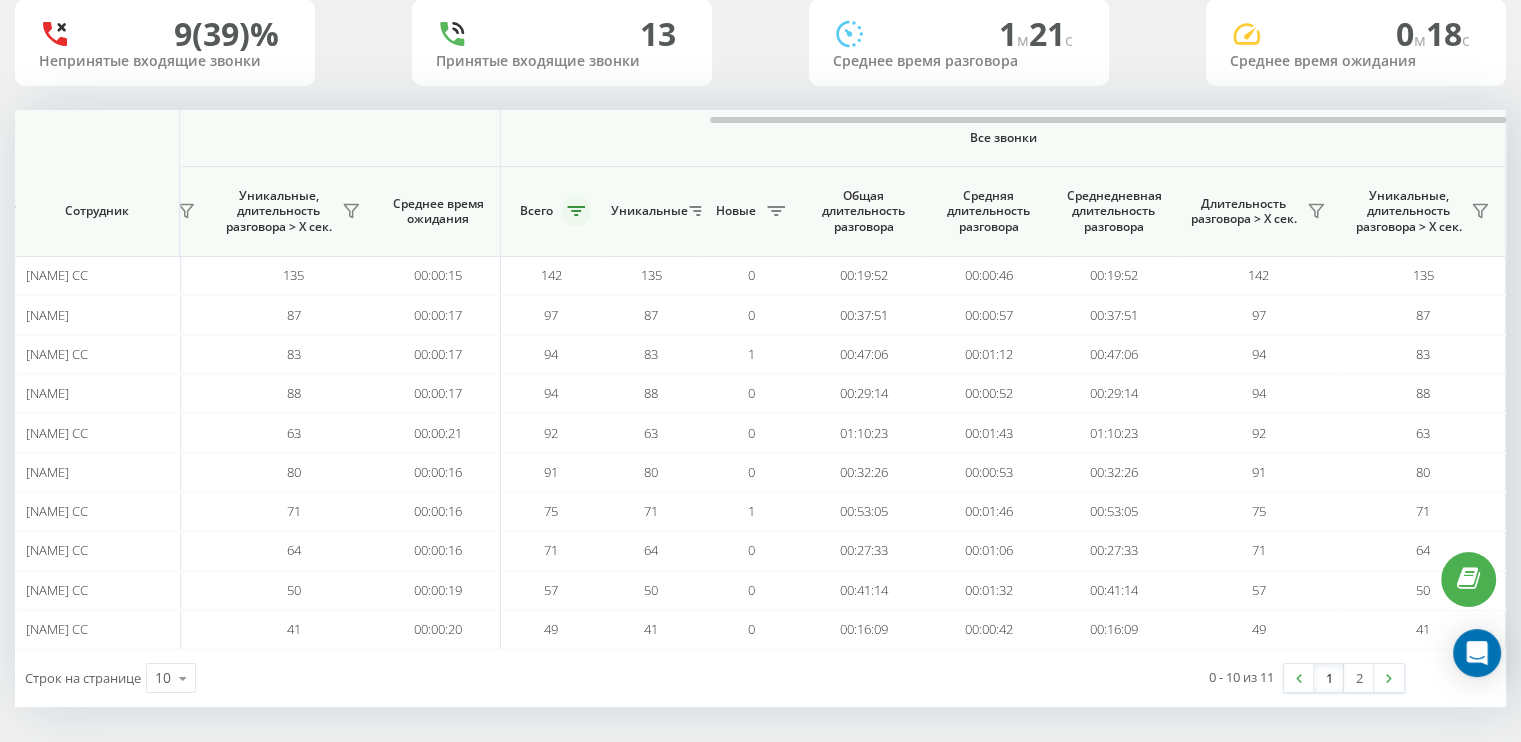 click 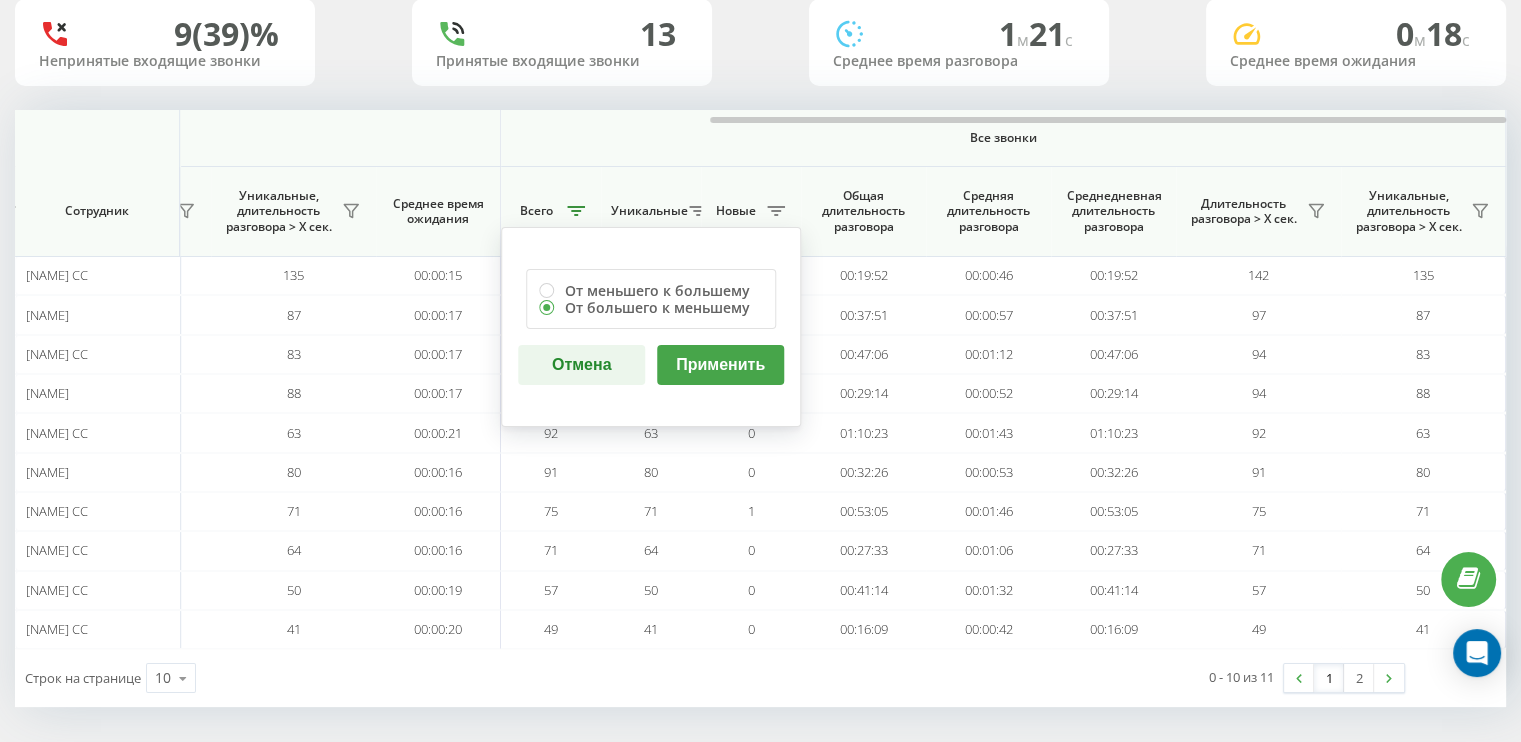 click on "Применить" at bounding box center (720, 365) 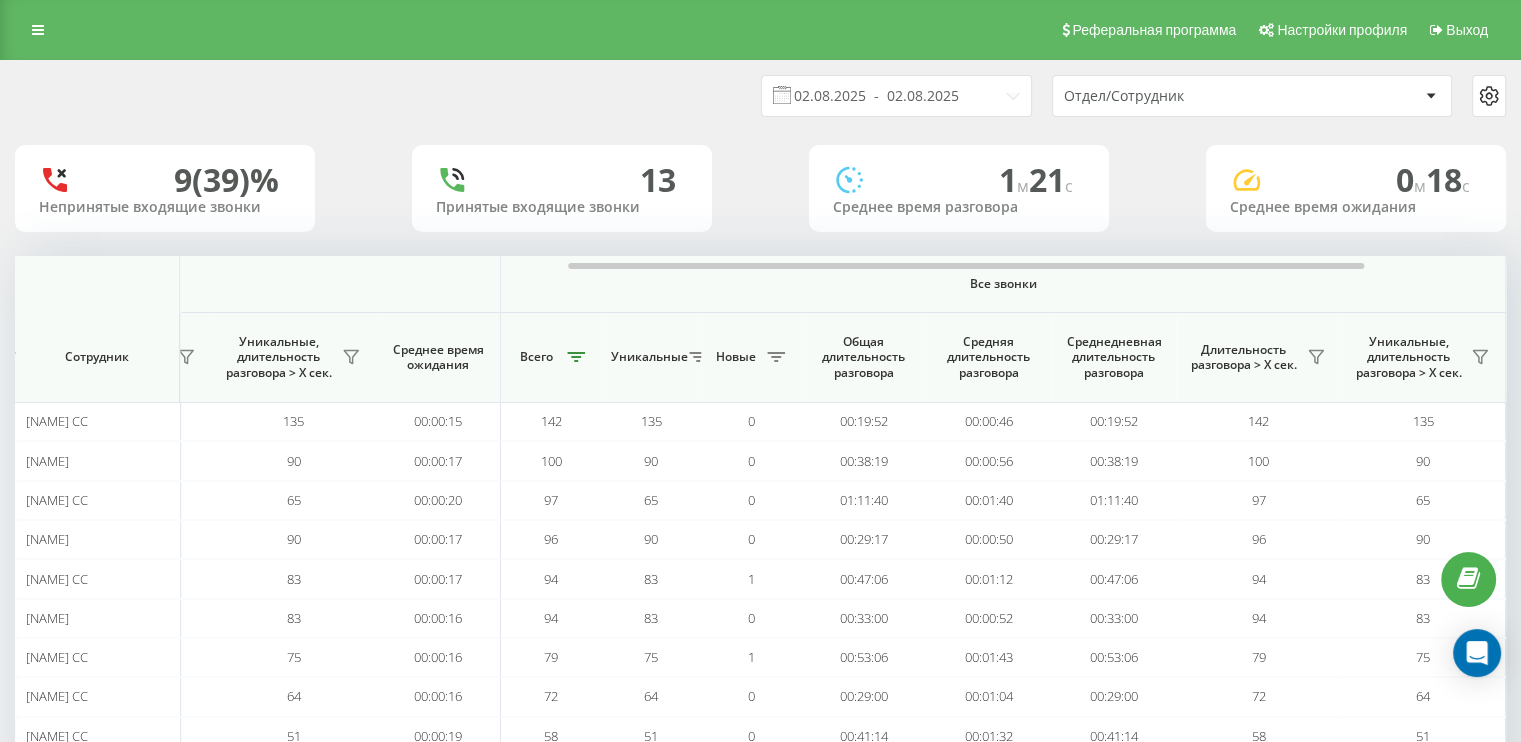 scroll, scrollTop: 0, scrollLeft: 1266, axis: horizontal 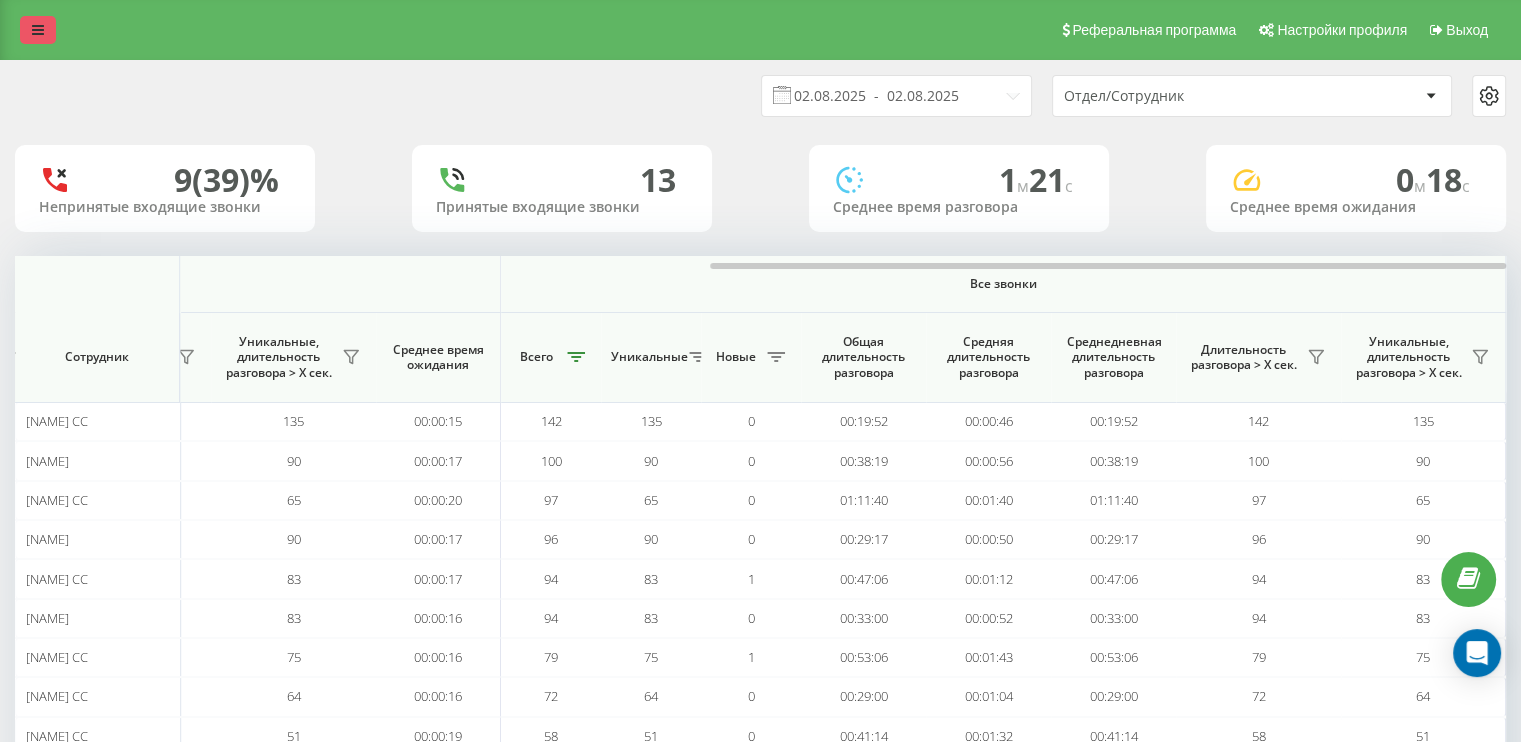 click at bounding box center (38, 30) 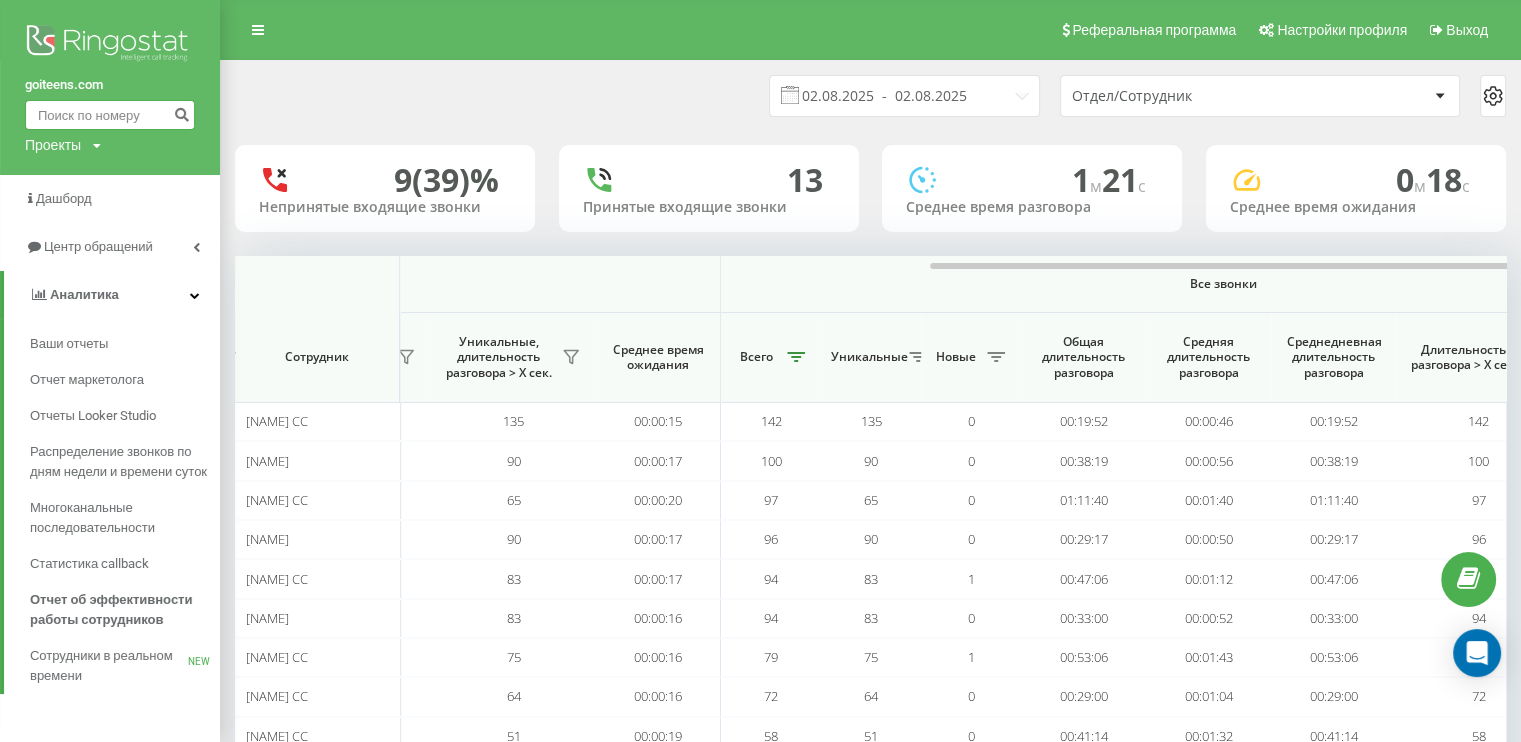 click at bounding box center (110, 115) 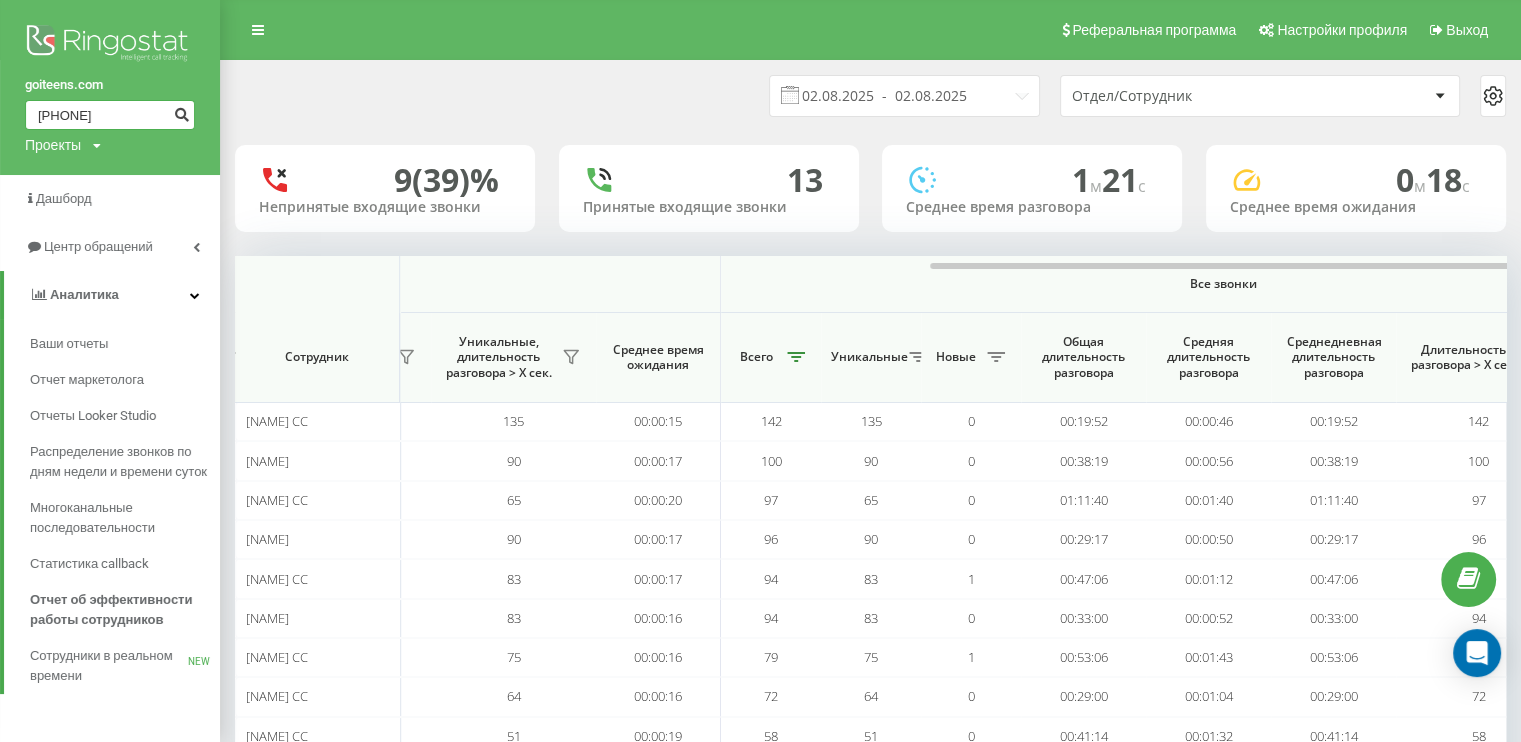 type on "[PHONE]" 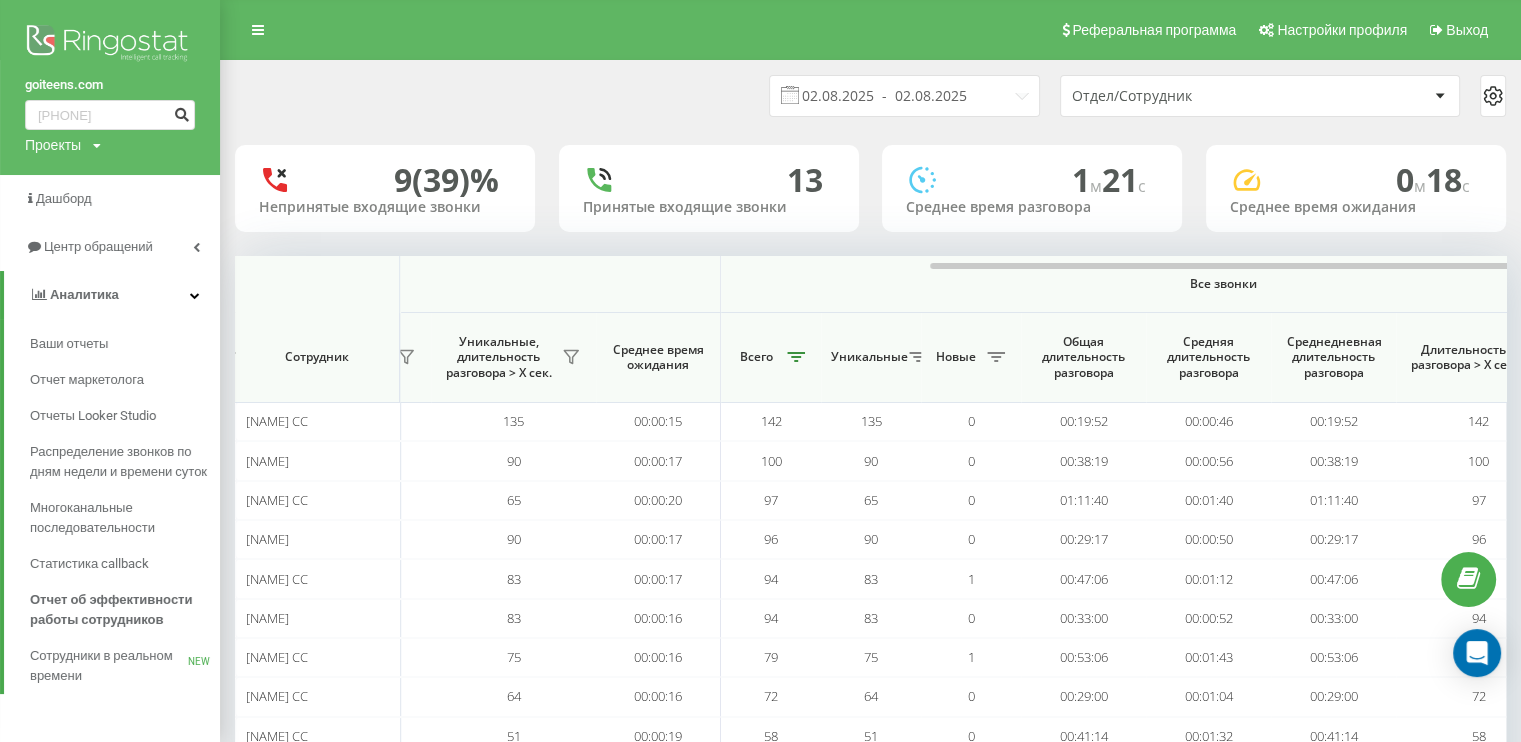 click at bounding box center (181, 112) 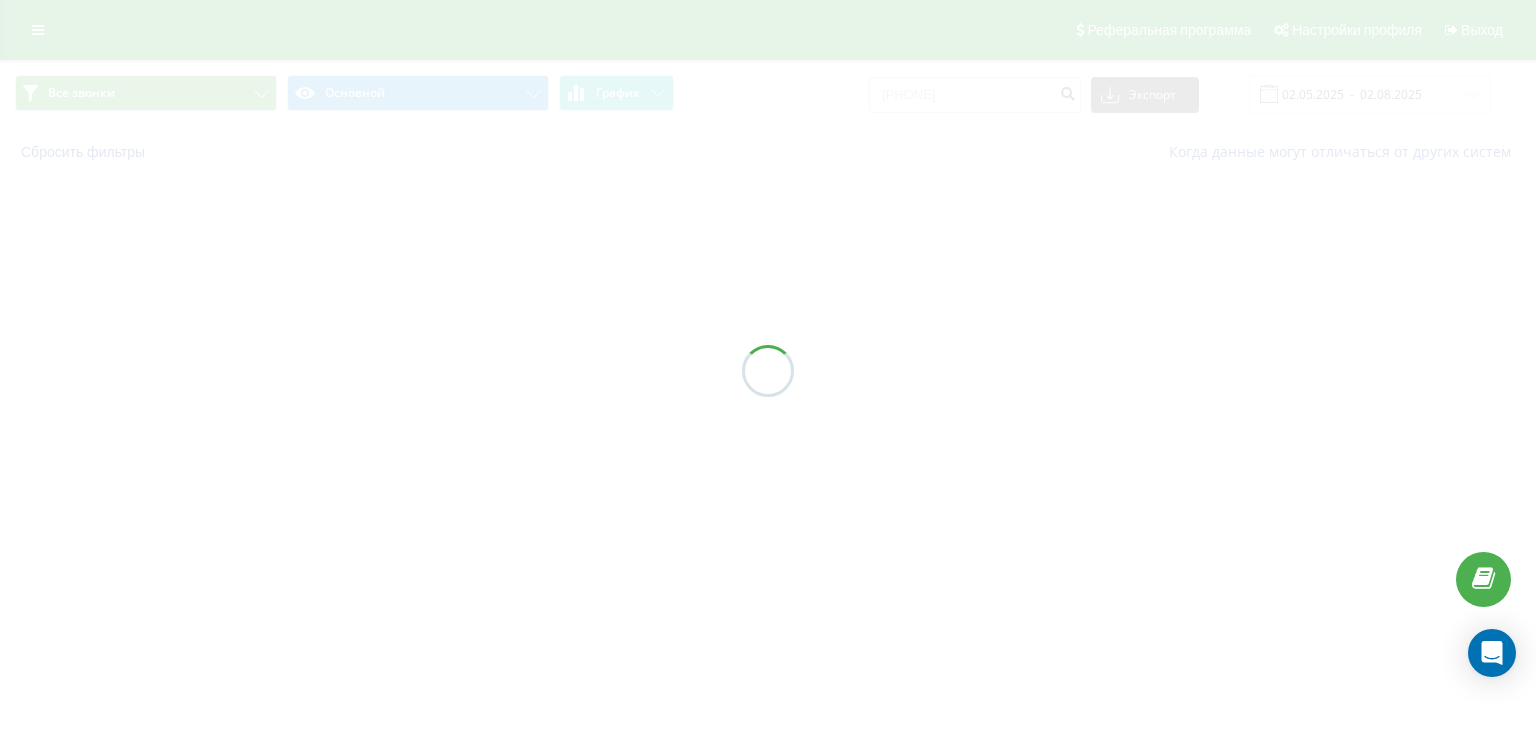 scroll, scrollTop: 0, scrollLeft: 0, axis: both 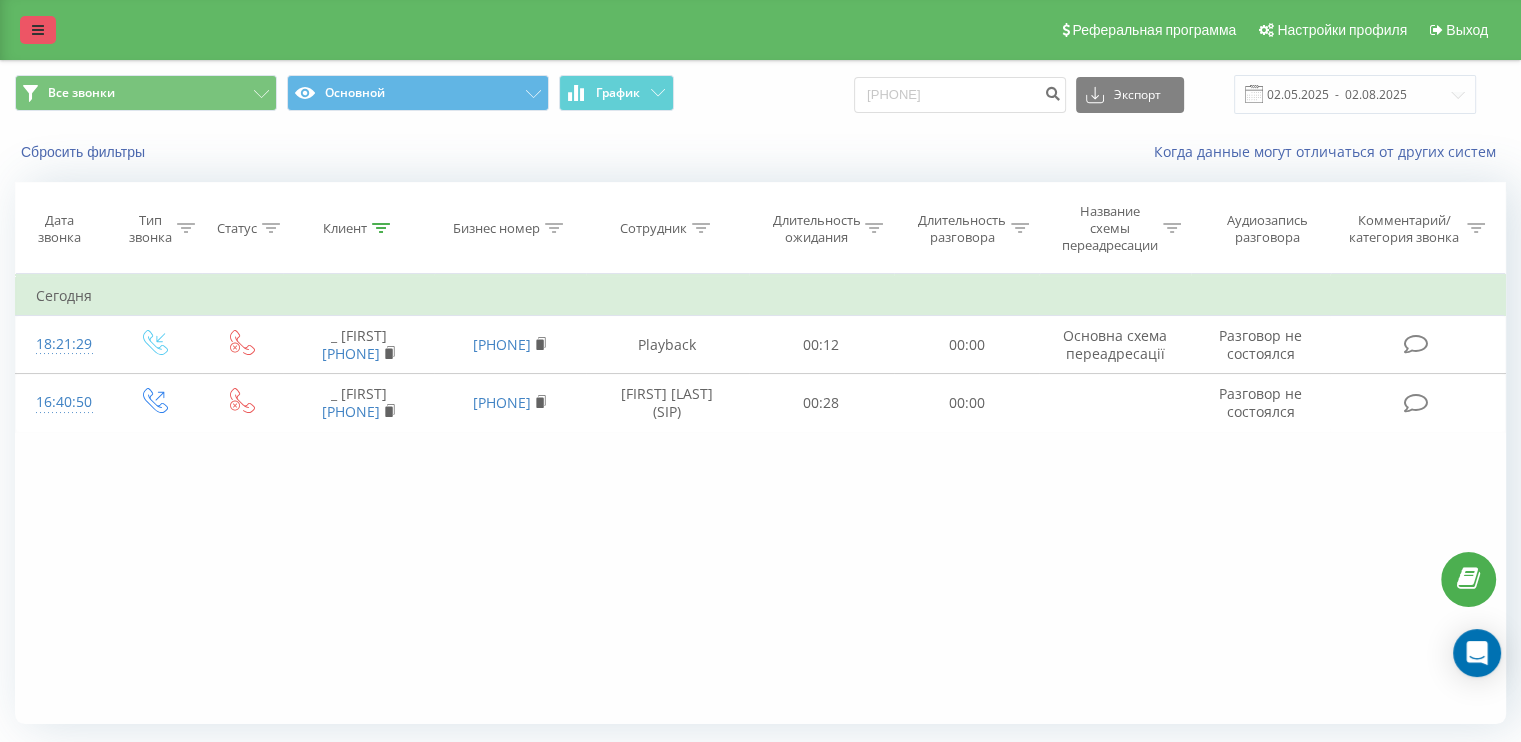 click at bounding box center [38, 30] 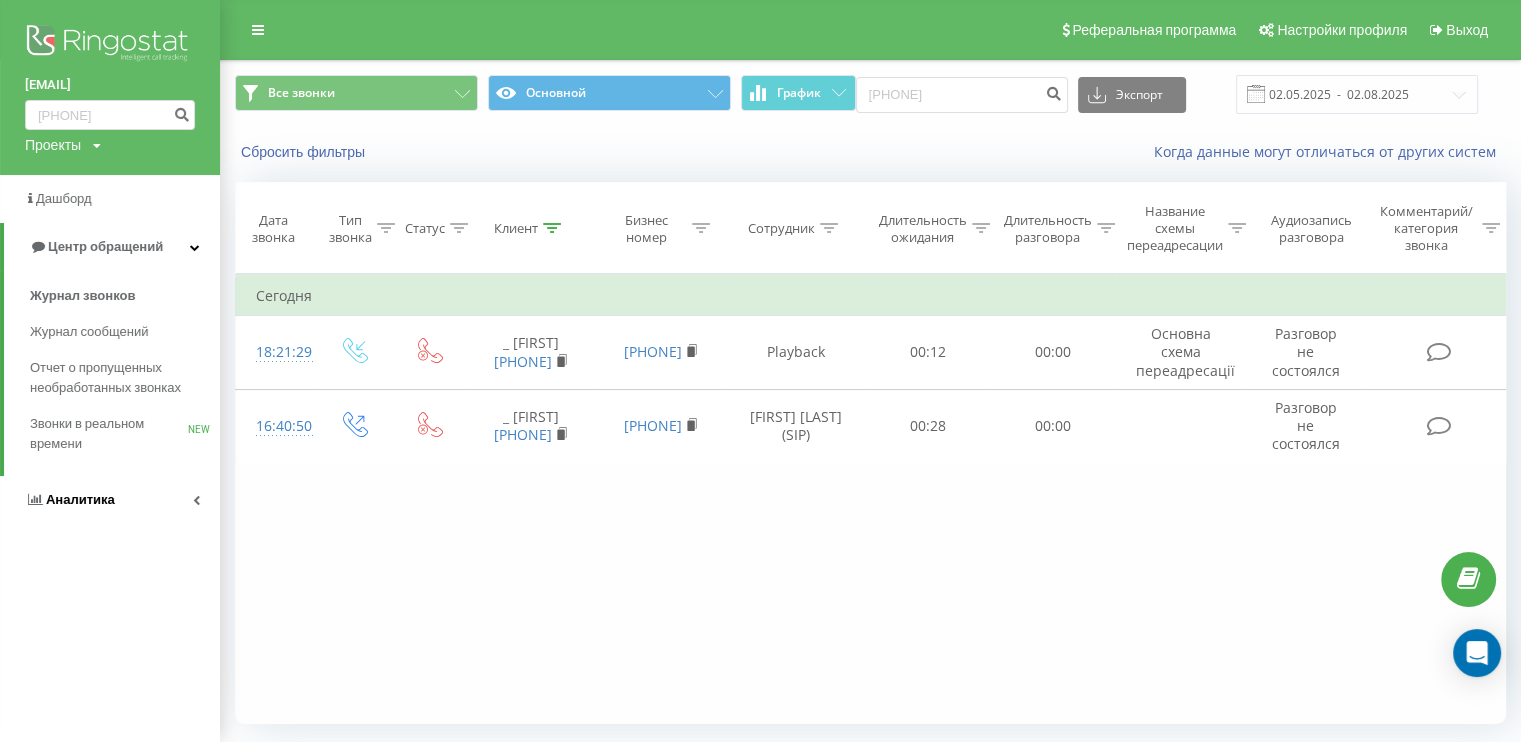 click at bounding box center (196, 500) 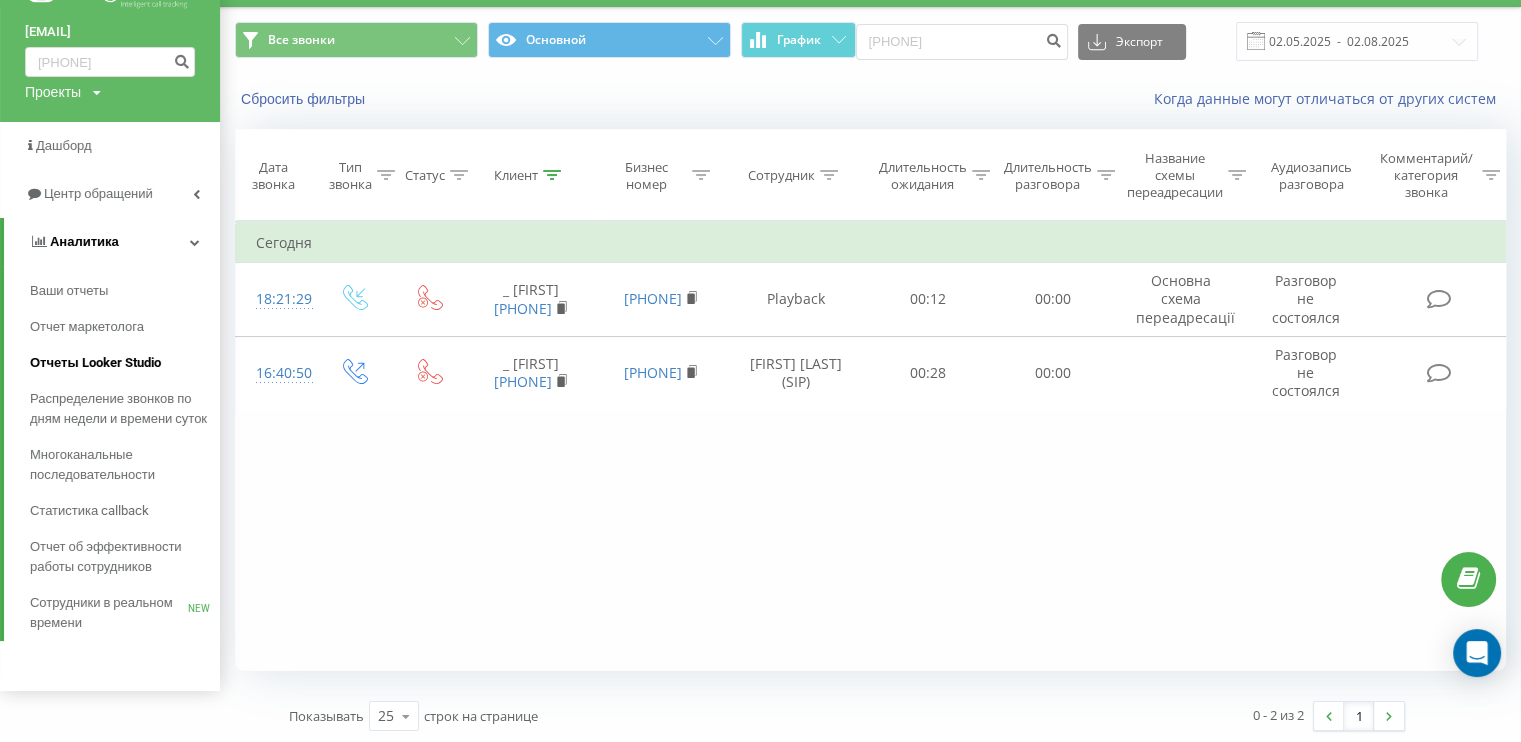 scroll, scrollTop: 56, scrollLeft: 0, axis: vertical 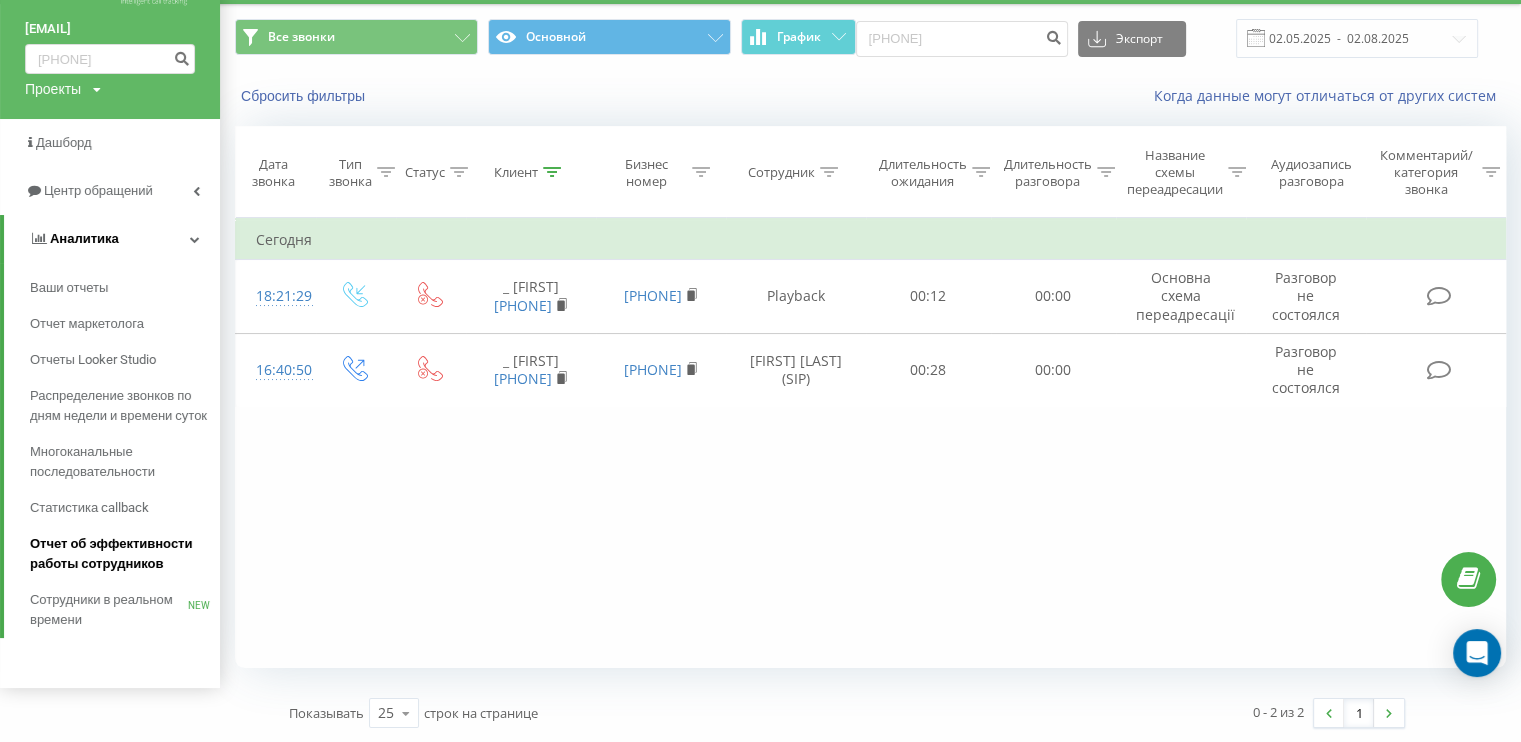 click on "Отчет об эффективности работы сотрудников" at bounding box center (120, 554) 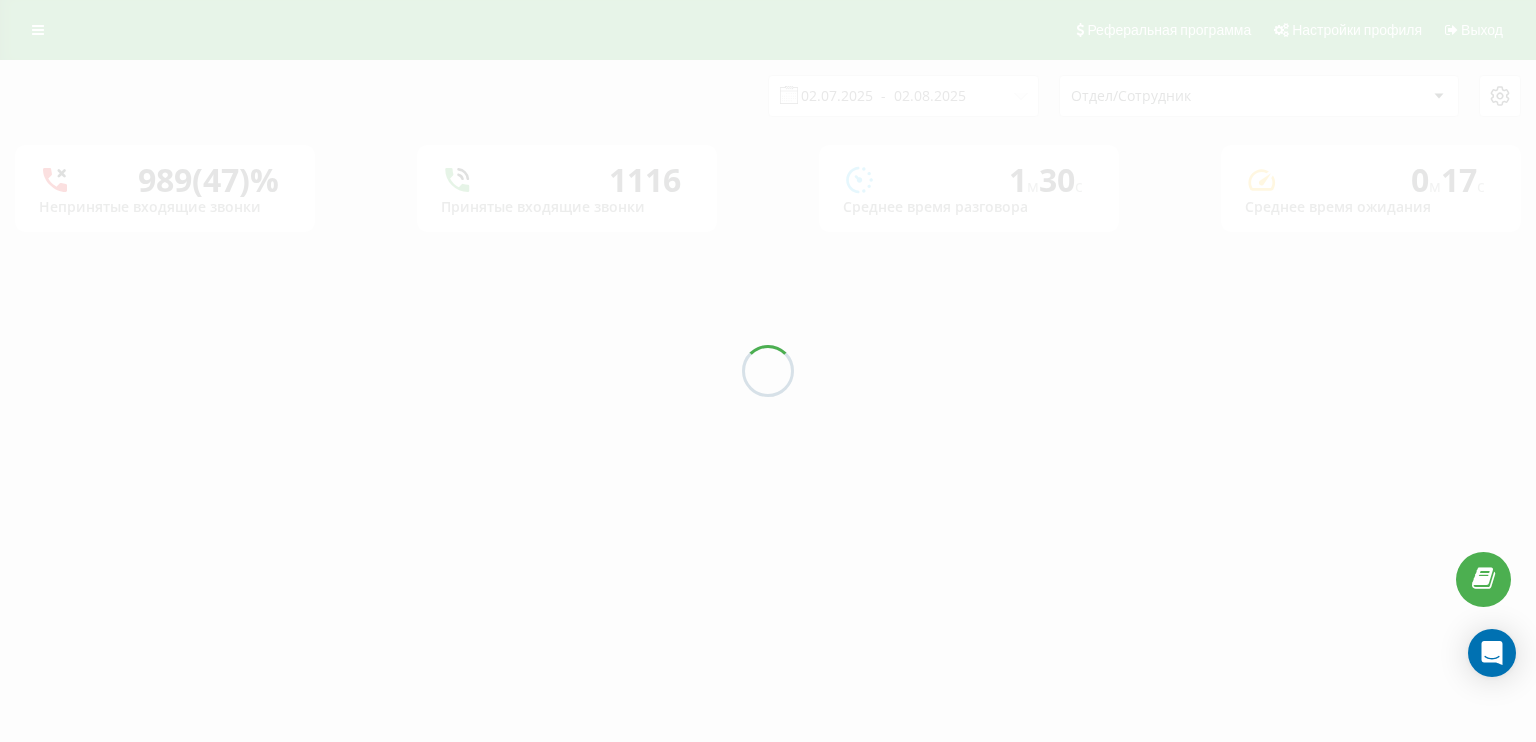 scroll, scrollTop: 0, scrollLeft: 0, axis: both 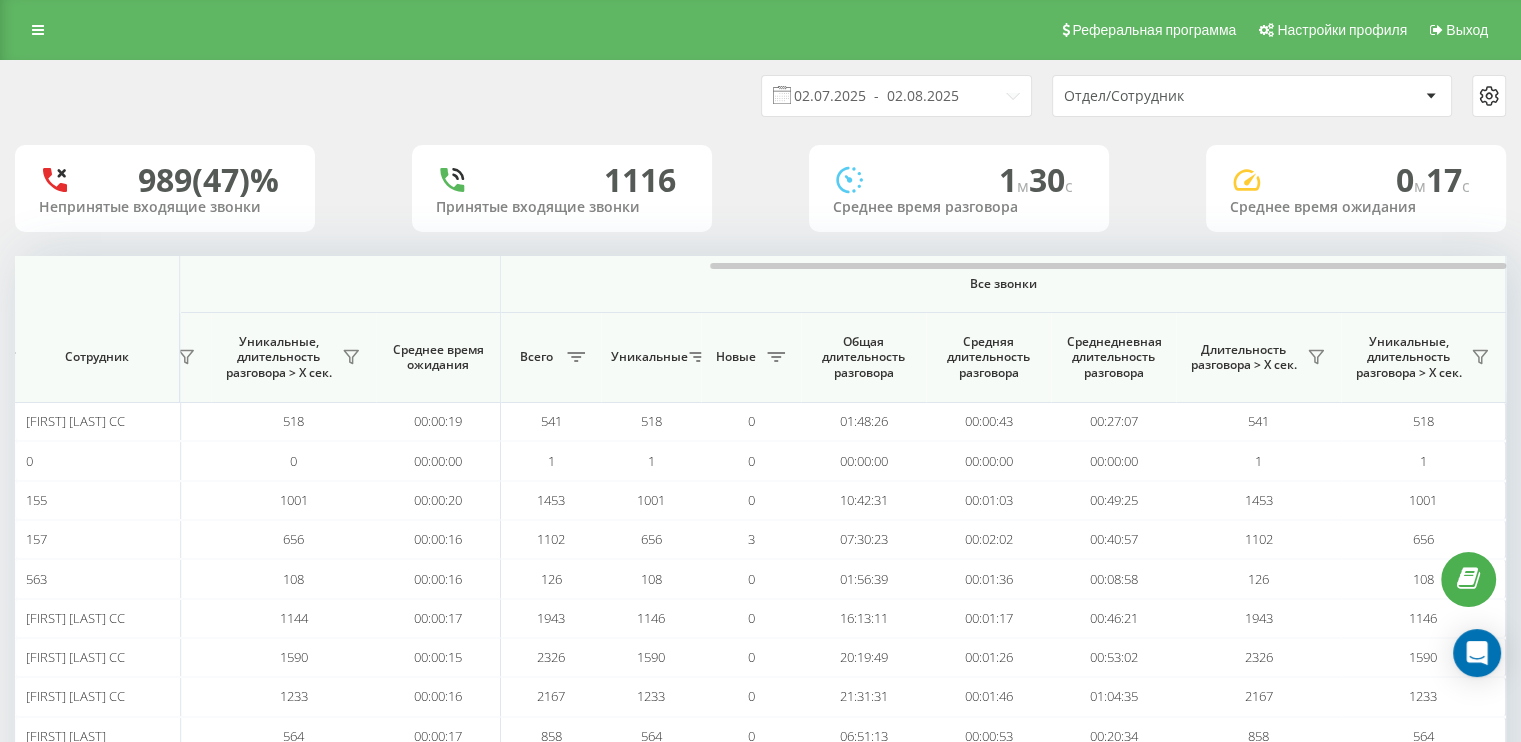 click on "Отдел/Сотрудник" at bounding box center (1183, 96) 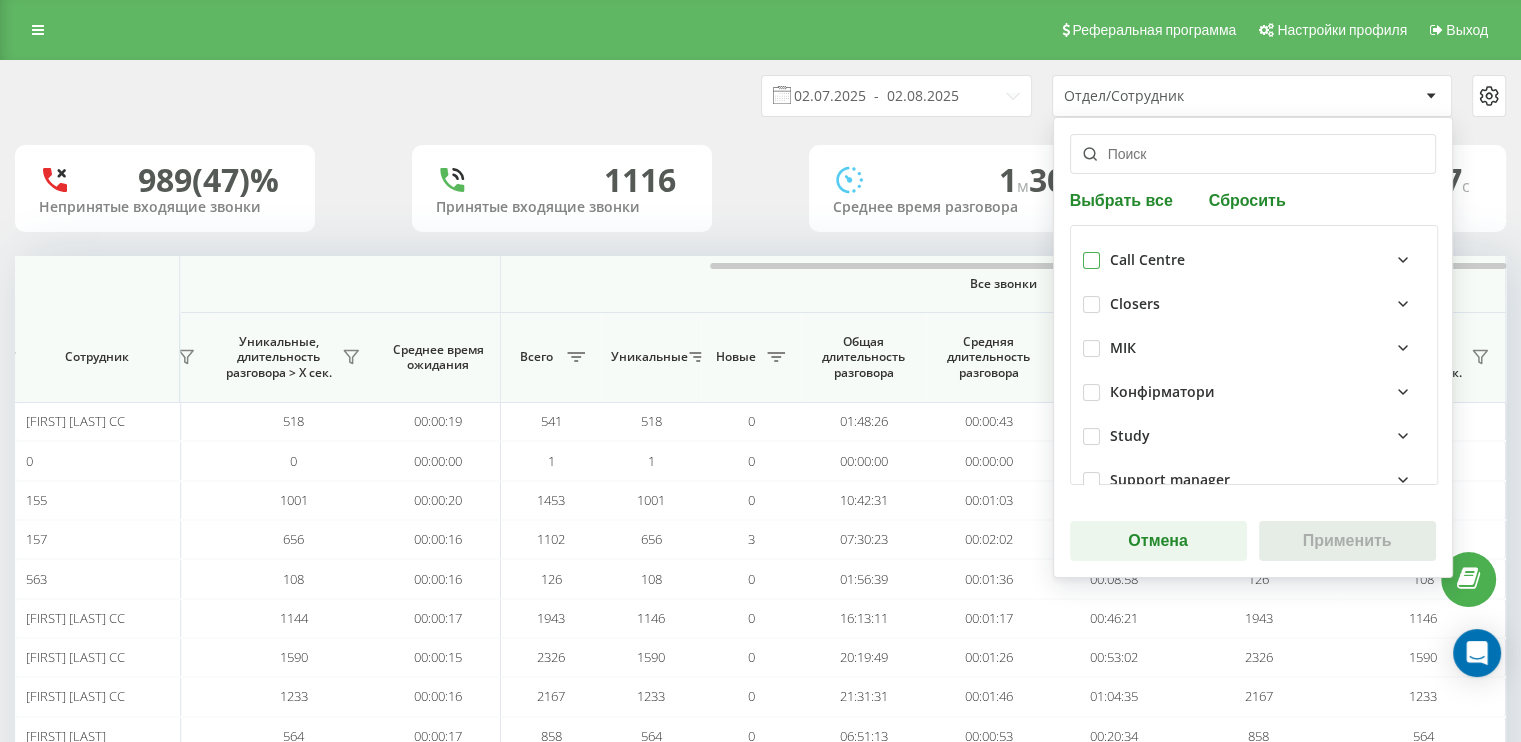 click at bounding box center (1091, 252) 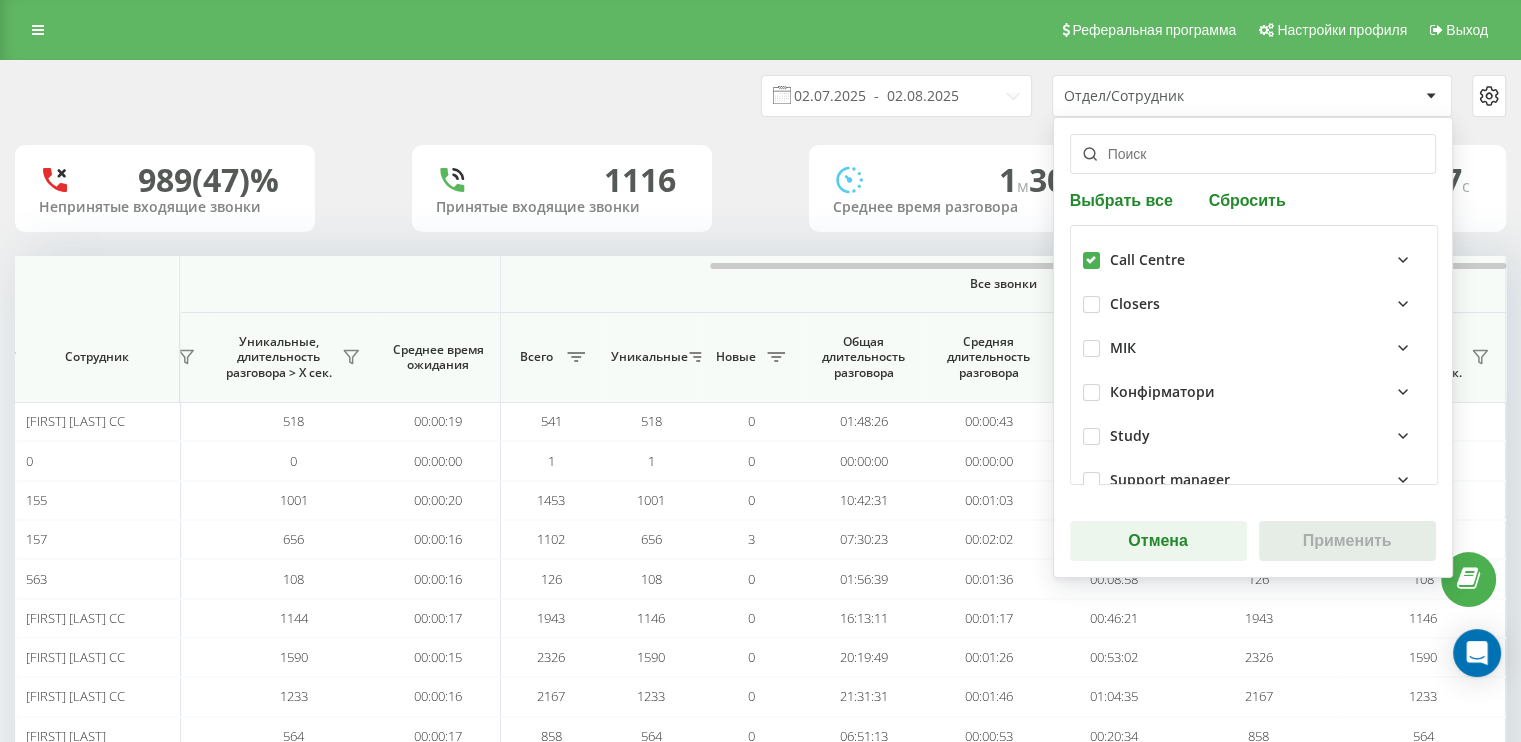 checkbox on "true" 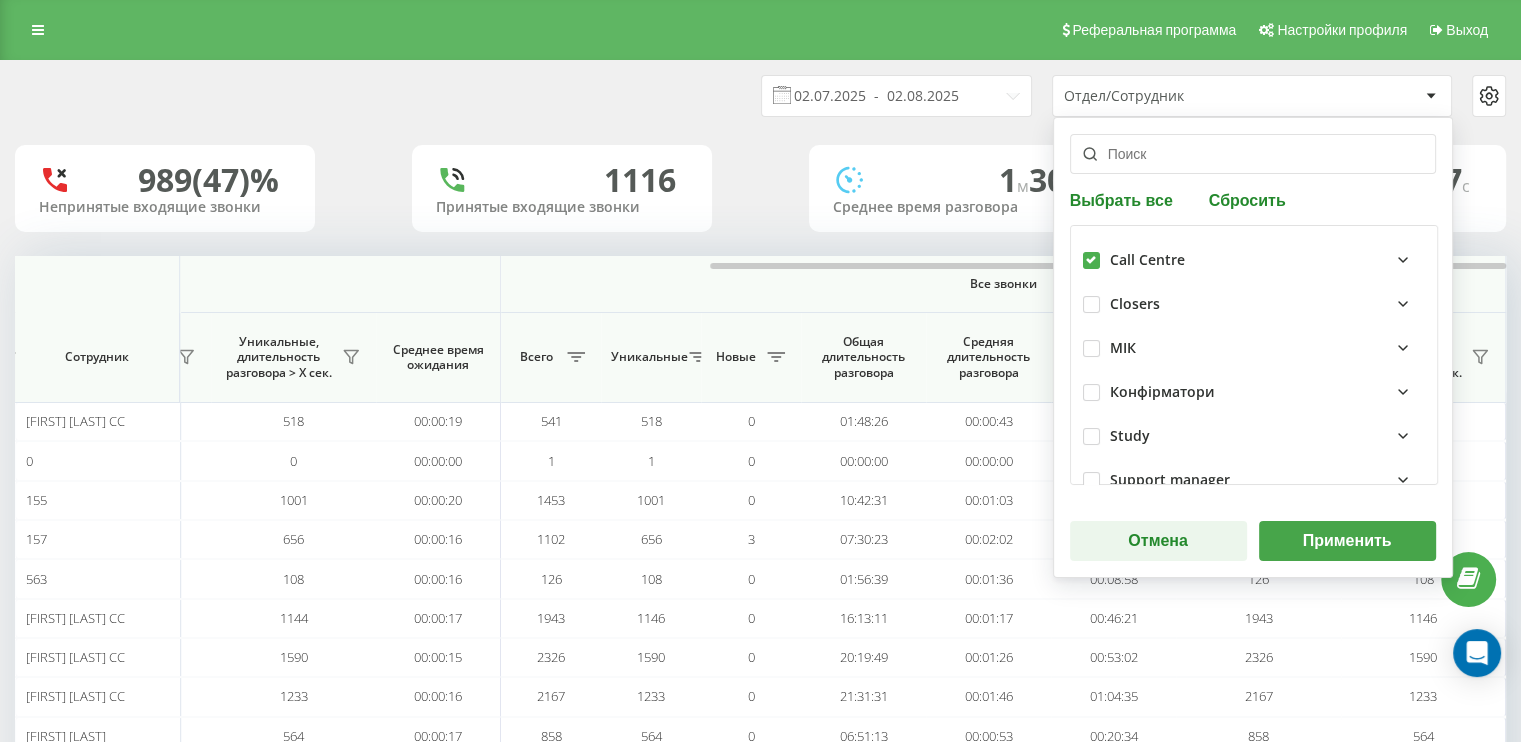 click on "Применить" at bounding box center [1347, 541] 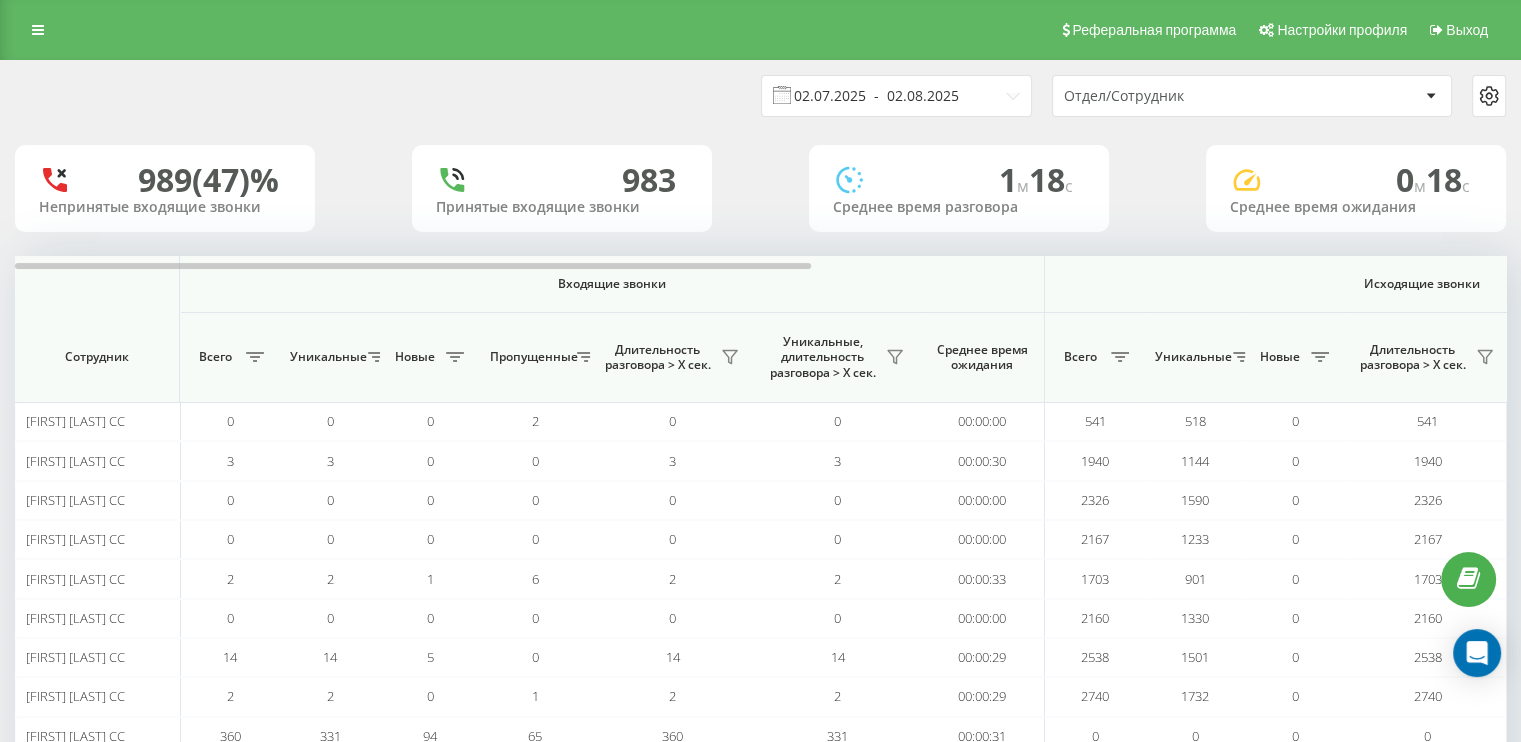 click on "02.07.2025  -  02.08.2025" at bounding box center [896, 96] 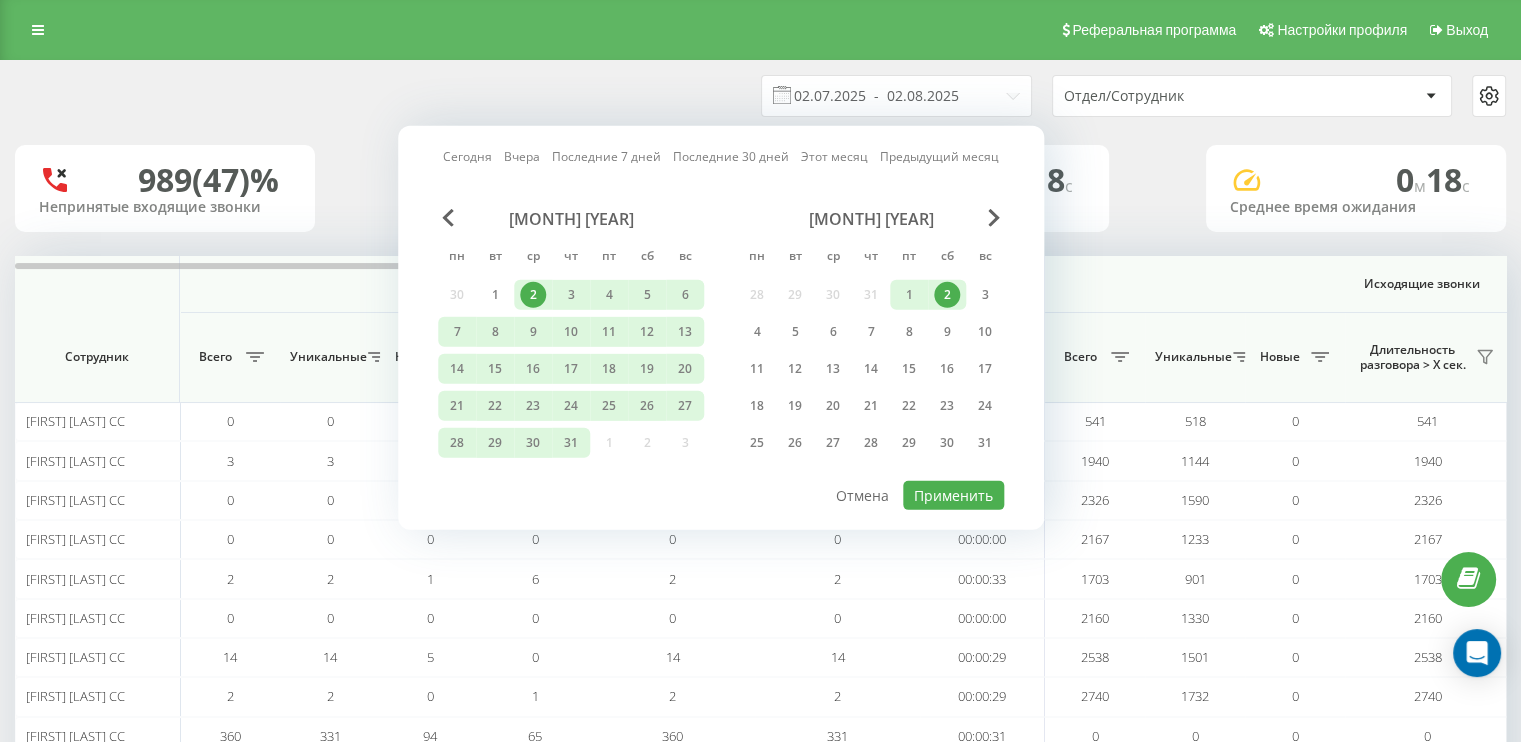 click on "2" at bounding box center [947, 295] 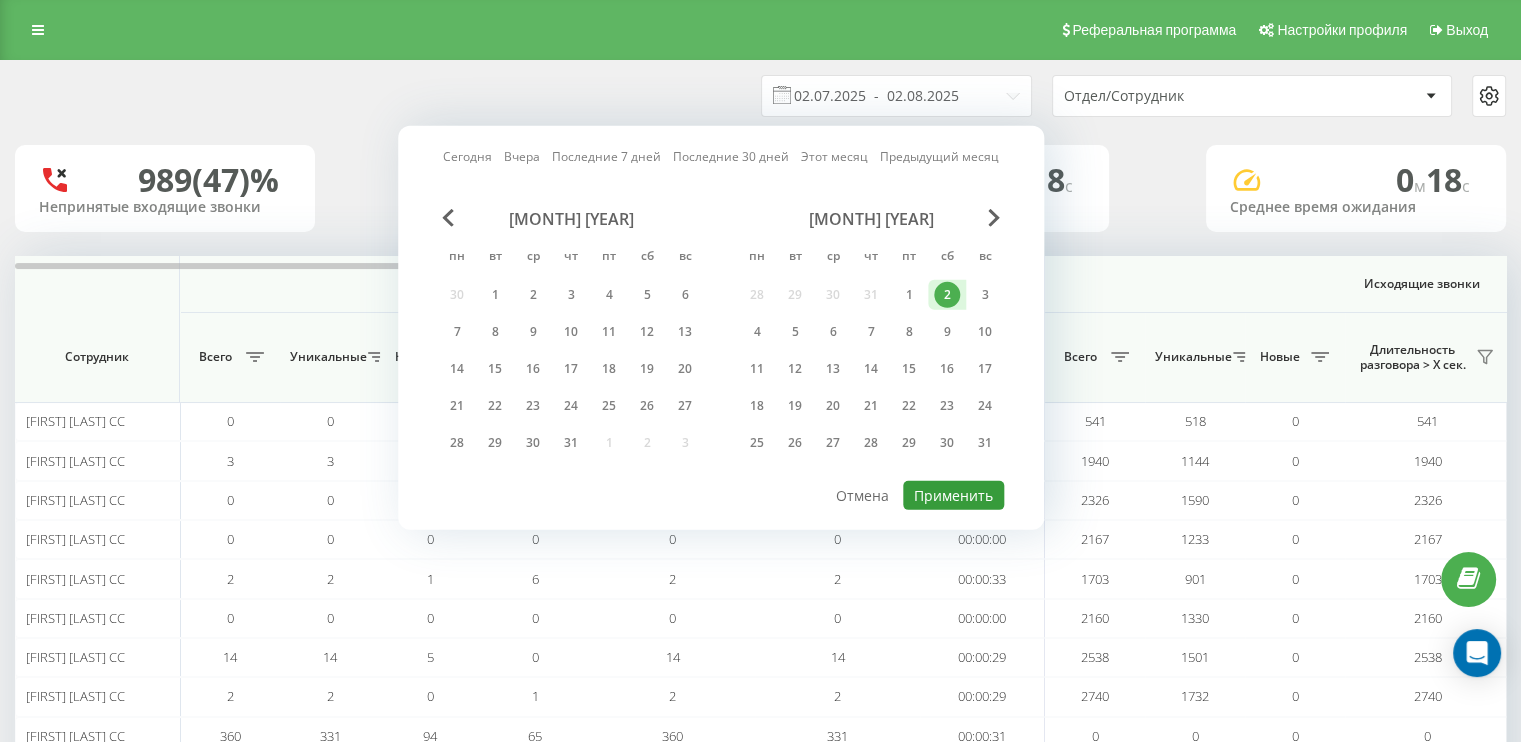 click on "Применить" at bounding box center (953, 495) 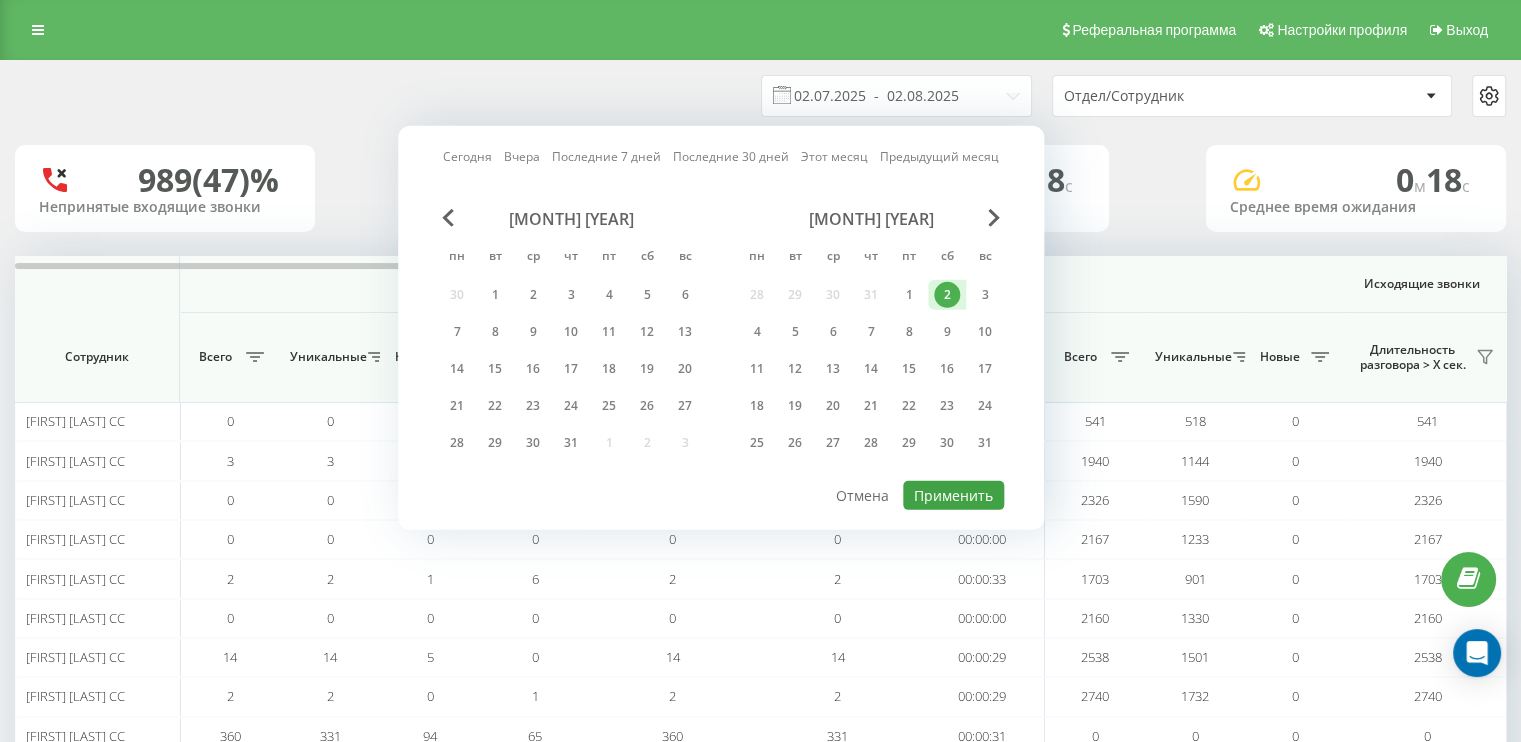 type on "02.08.2025  -  02.08.2025" 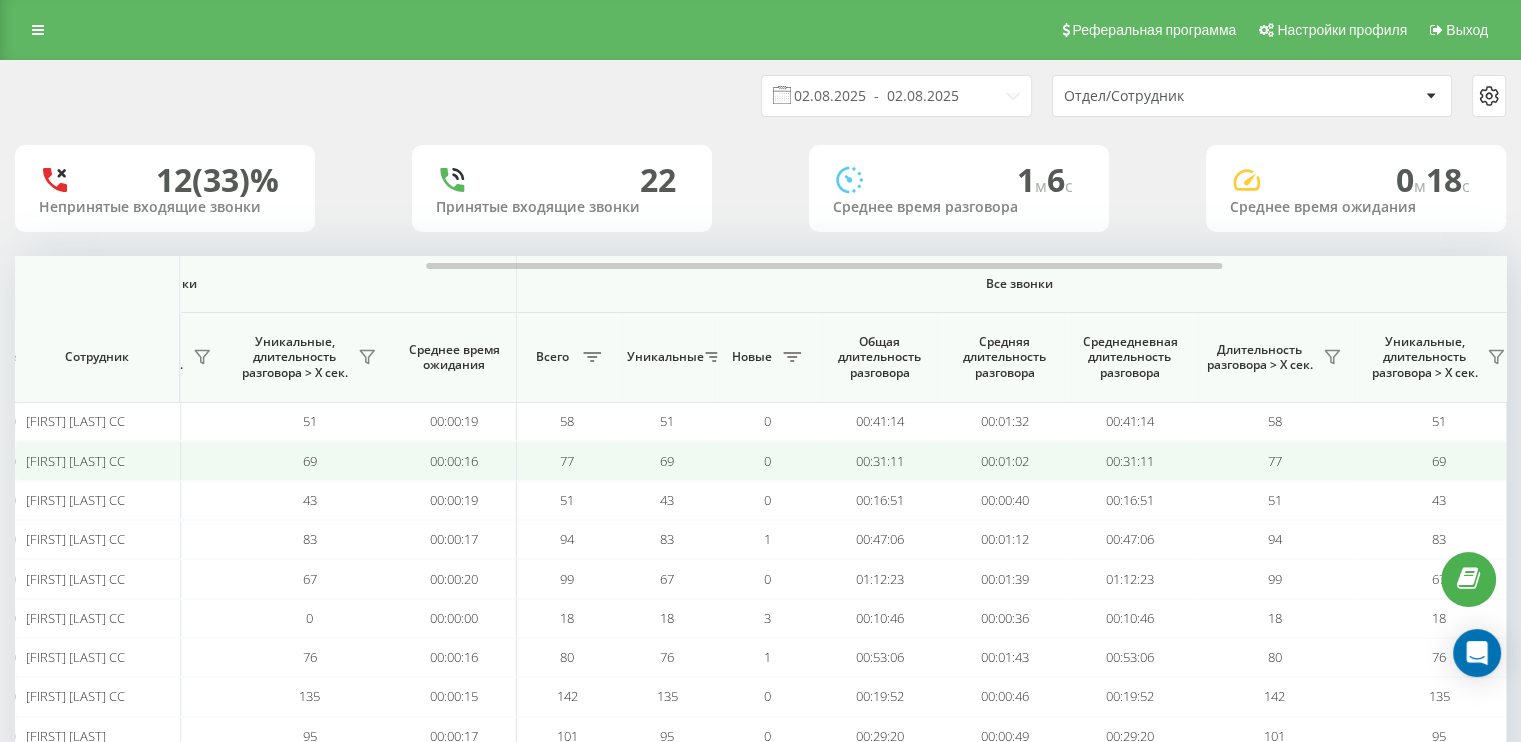 scroll, scrollTop: 0, scrollLeft: 1299, axis: horizontal 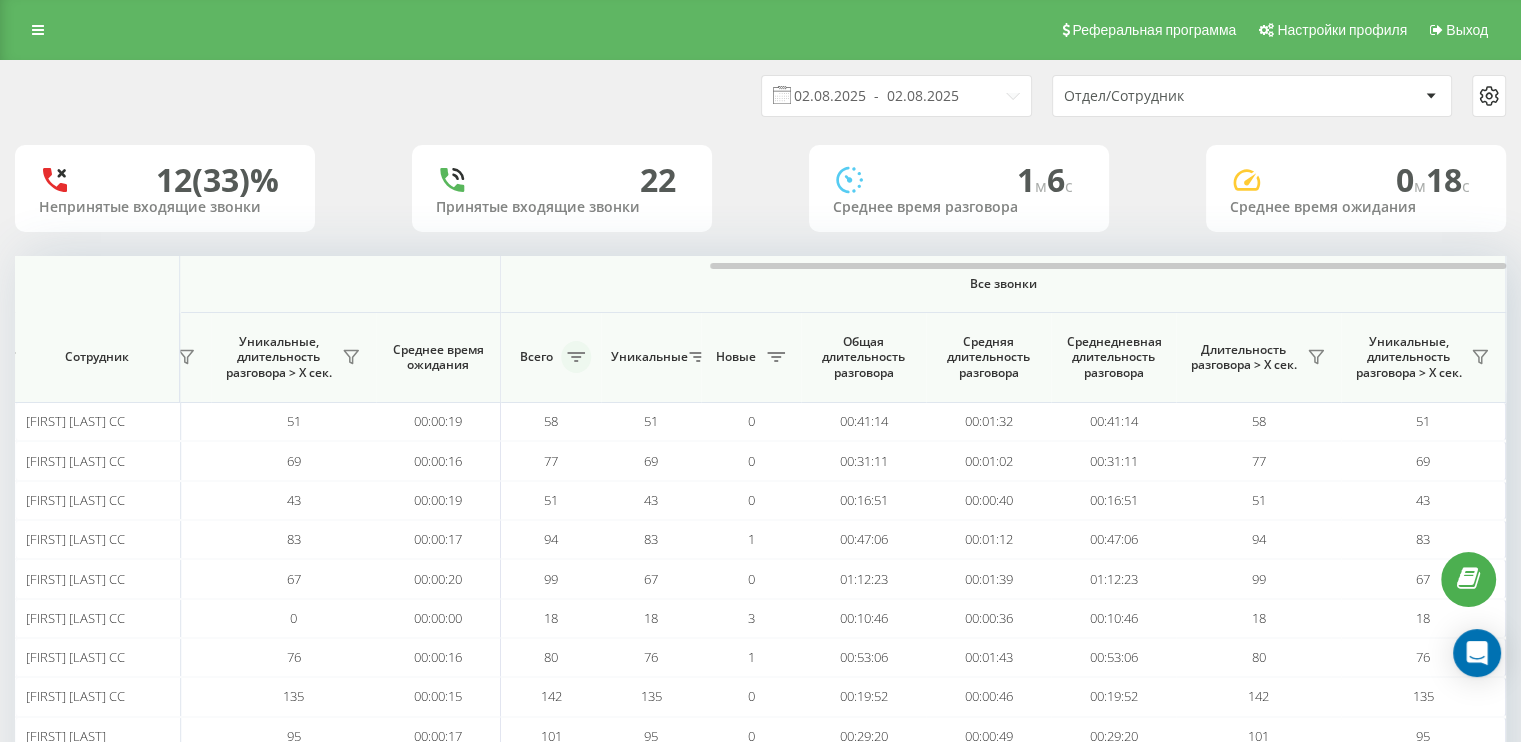 click 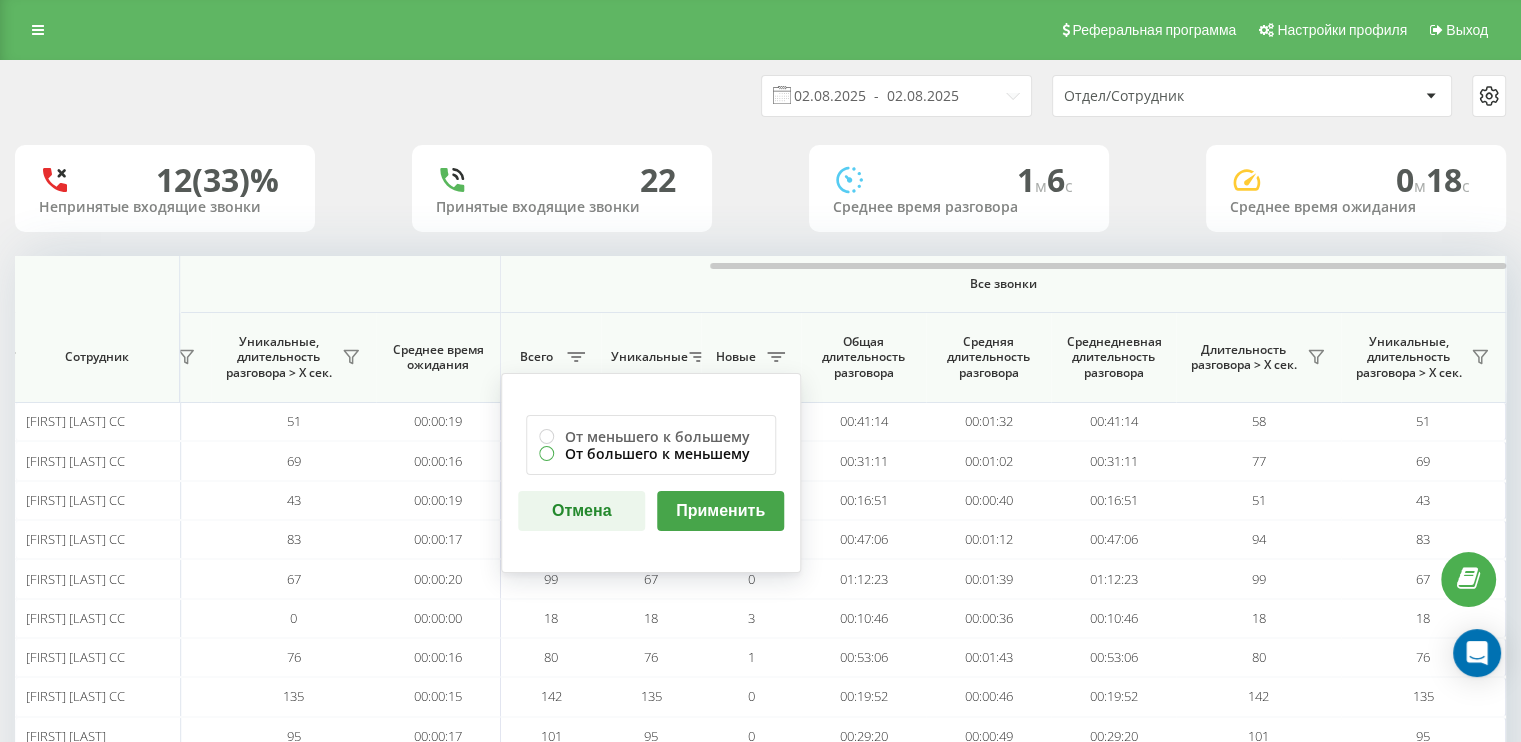 click on "От большего к меньшему" at bounding box center (651, 453) 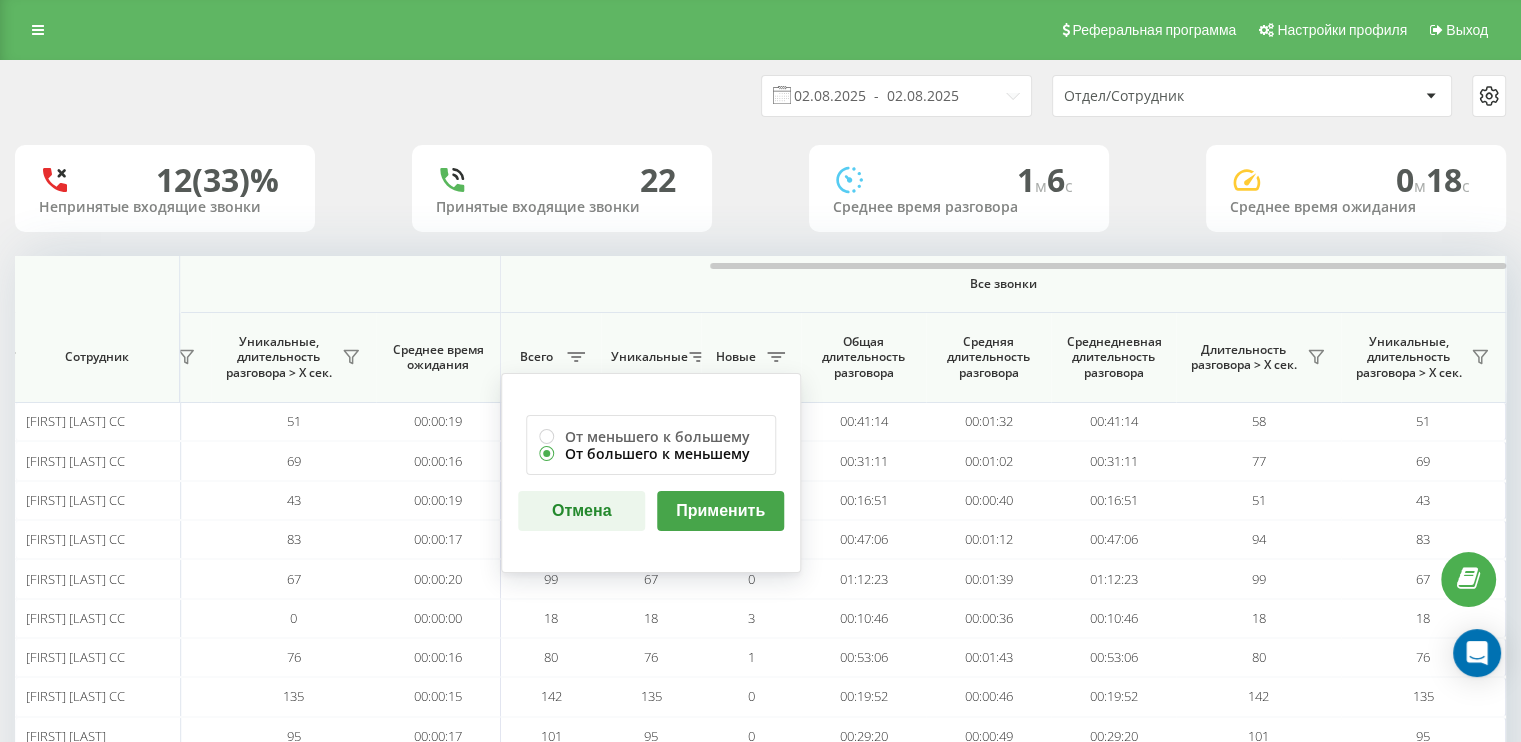 radio on "true" 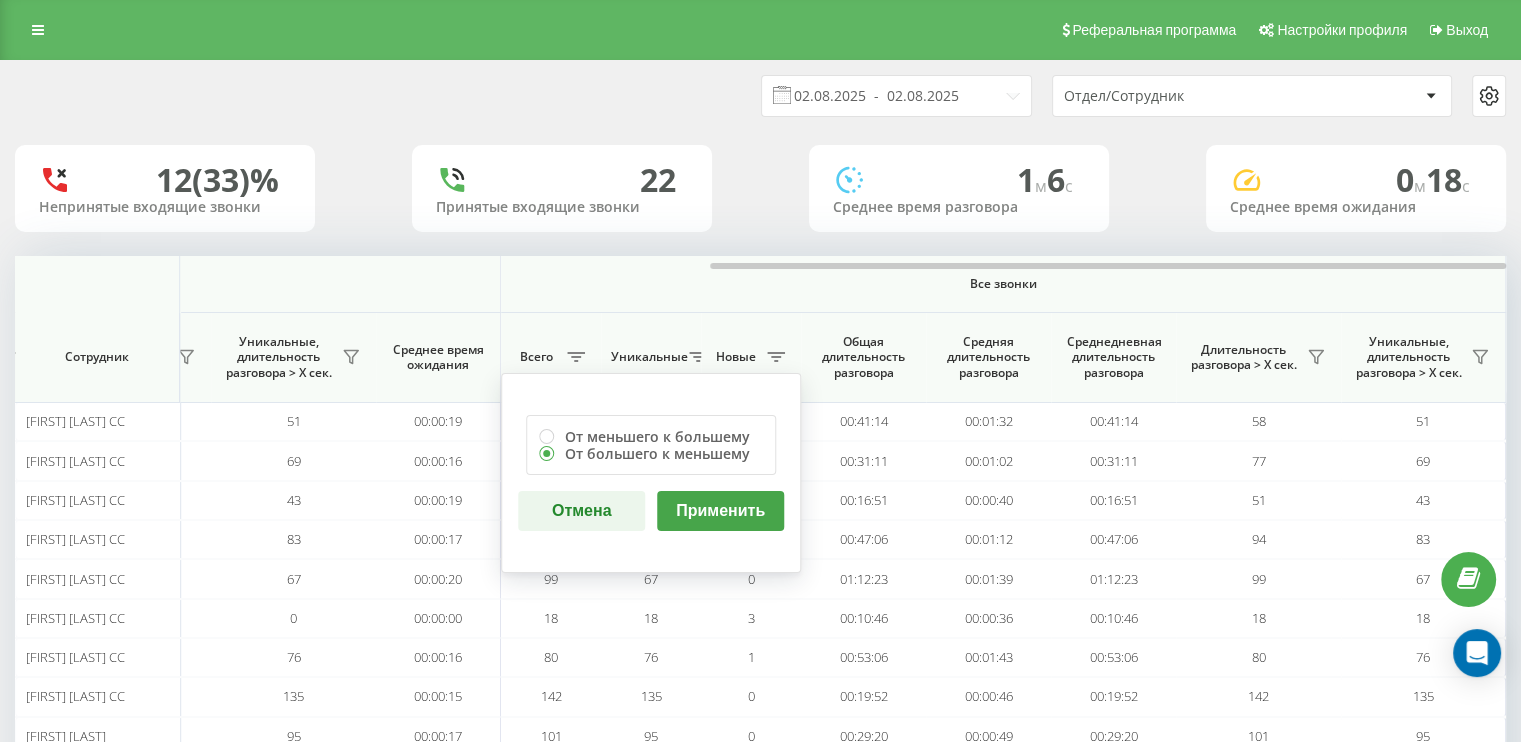 click on "Применить" at bounding box center [720, 511] 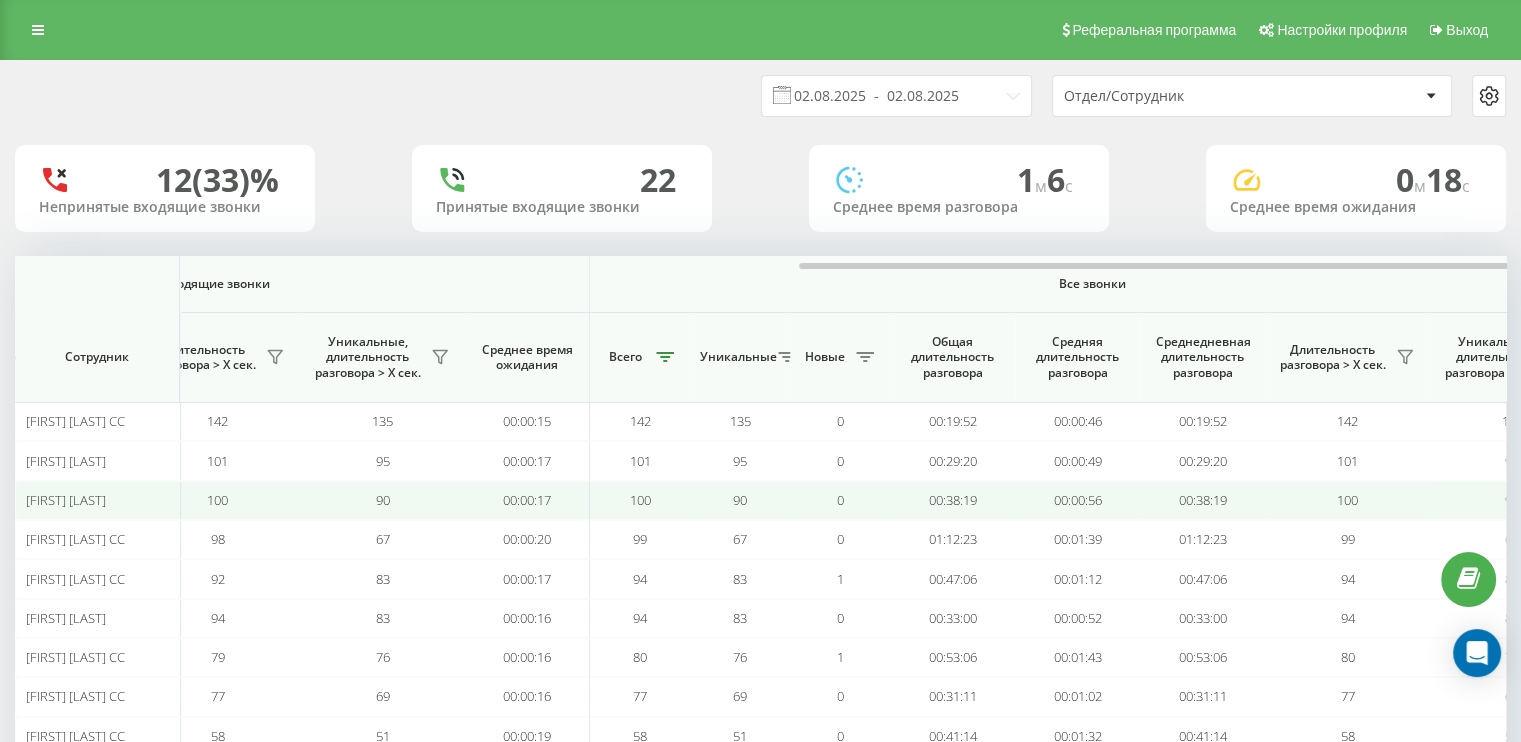 scroll, scrollTop: 0, scrollLeft: 1299, axis: horizontal 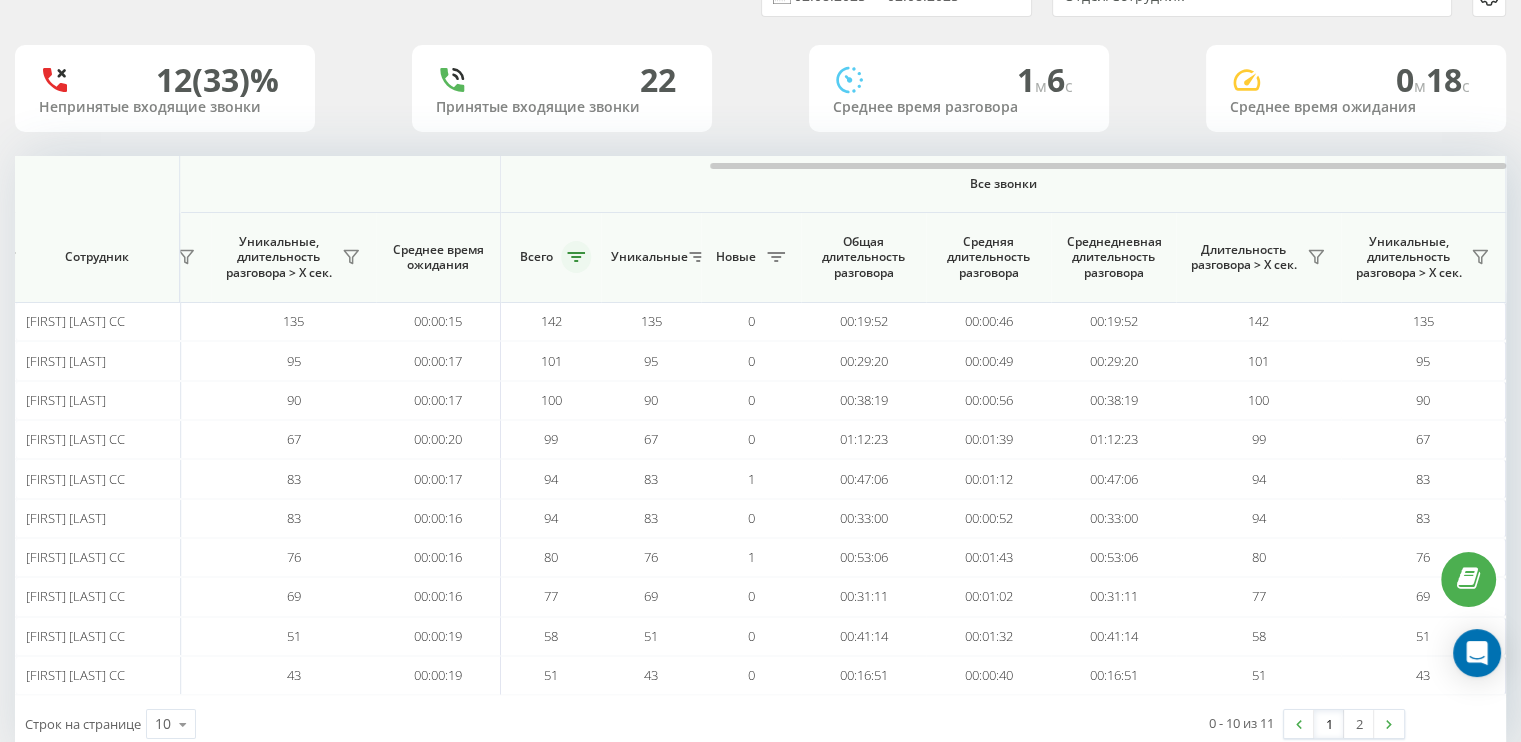 click 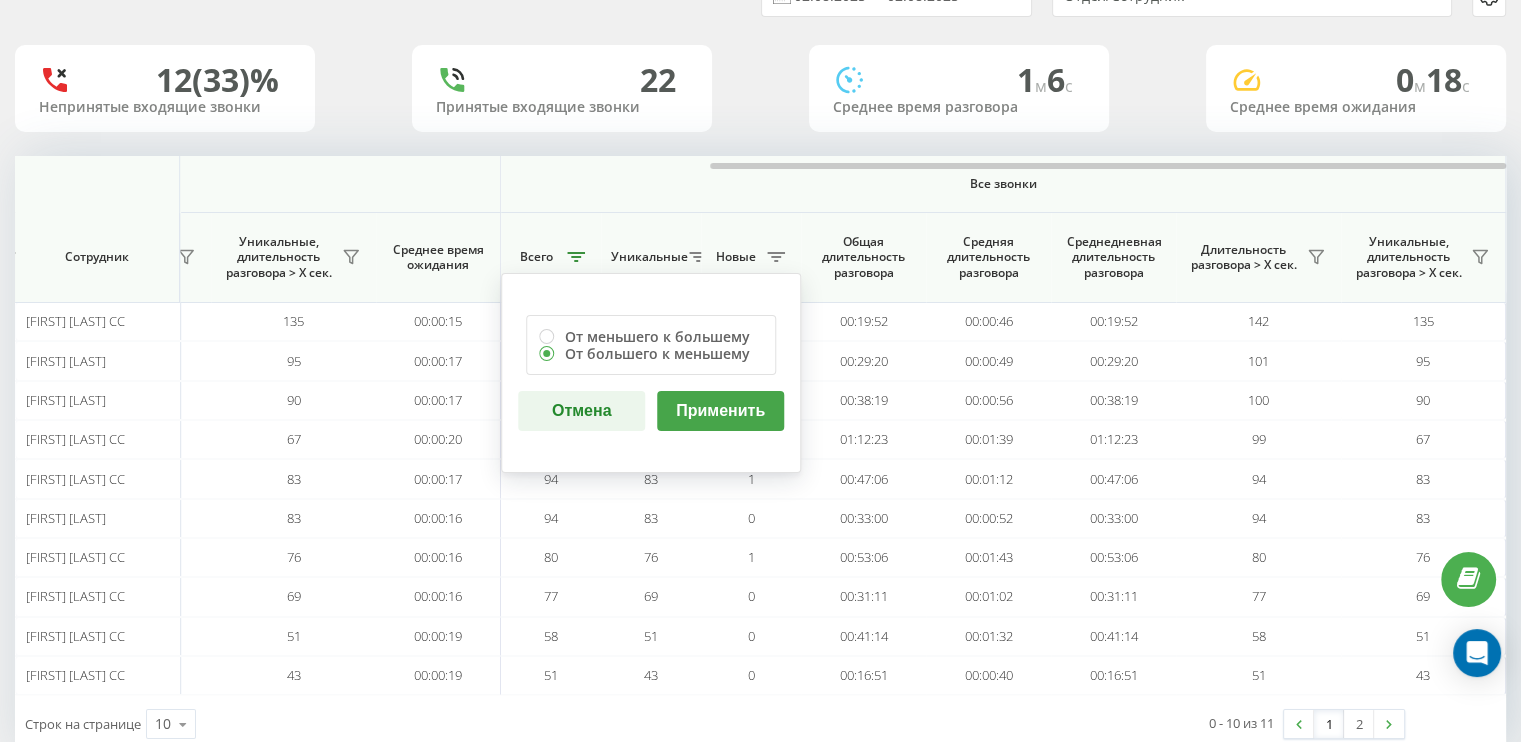 click on "Применить" at bounding box center [720, 411] 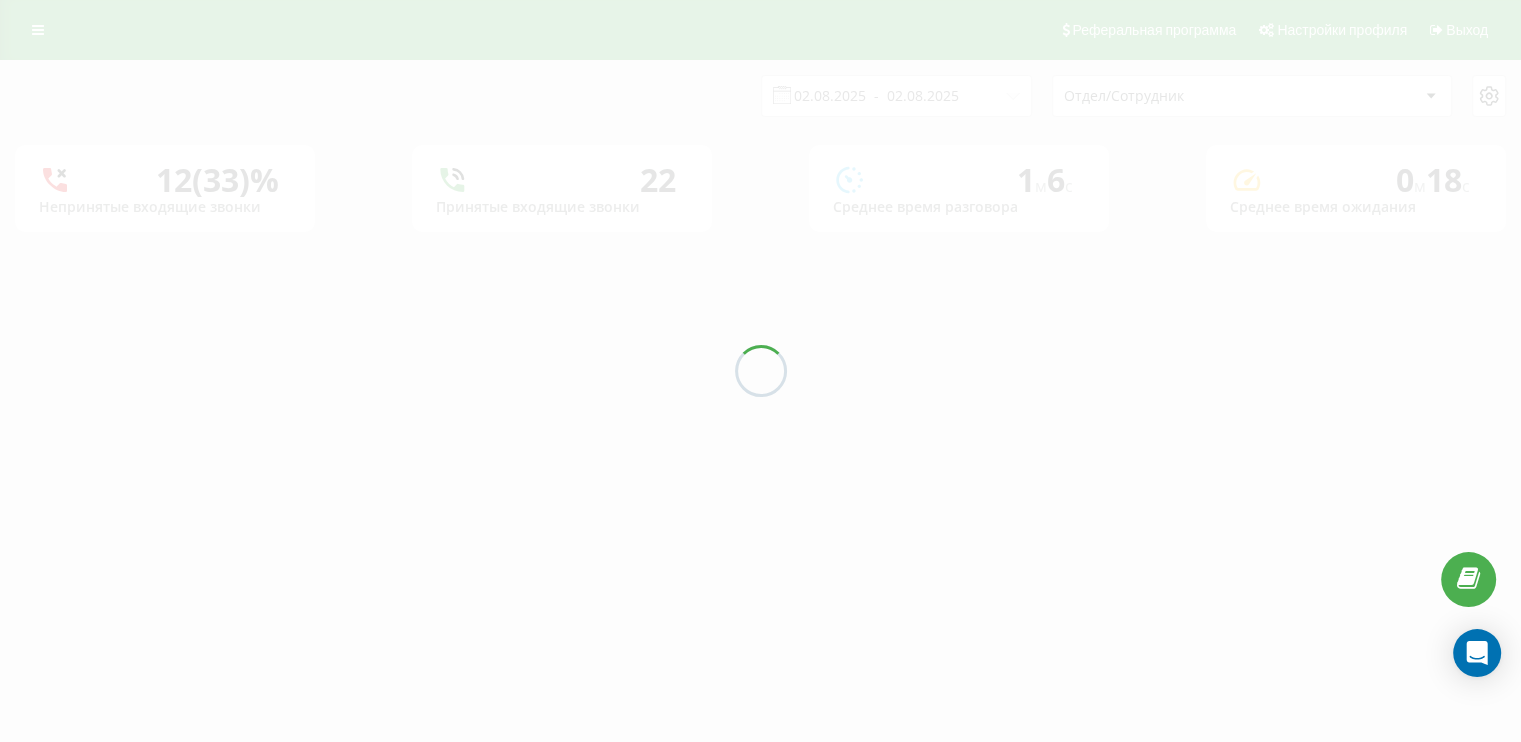scroll, scrollTop: 0, scrollLeft: 0, axis: both 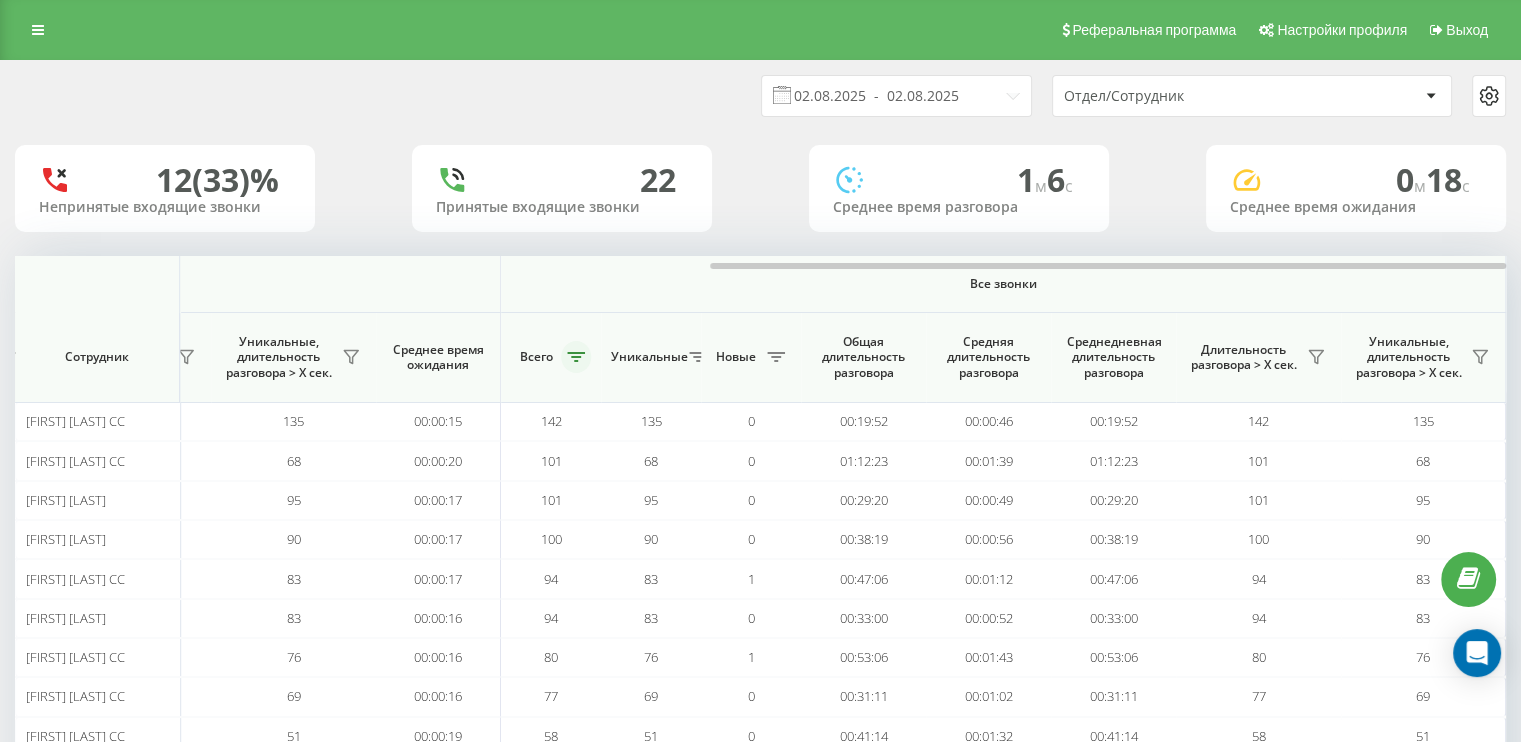 click 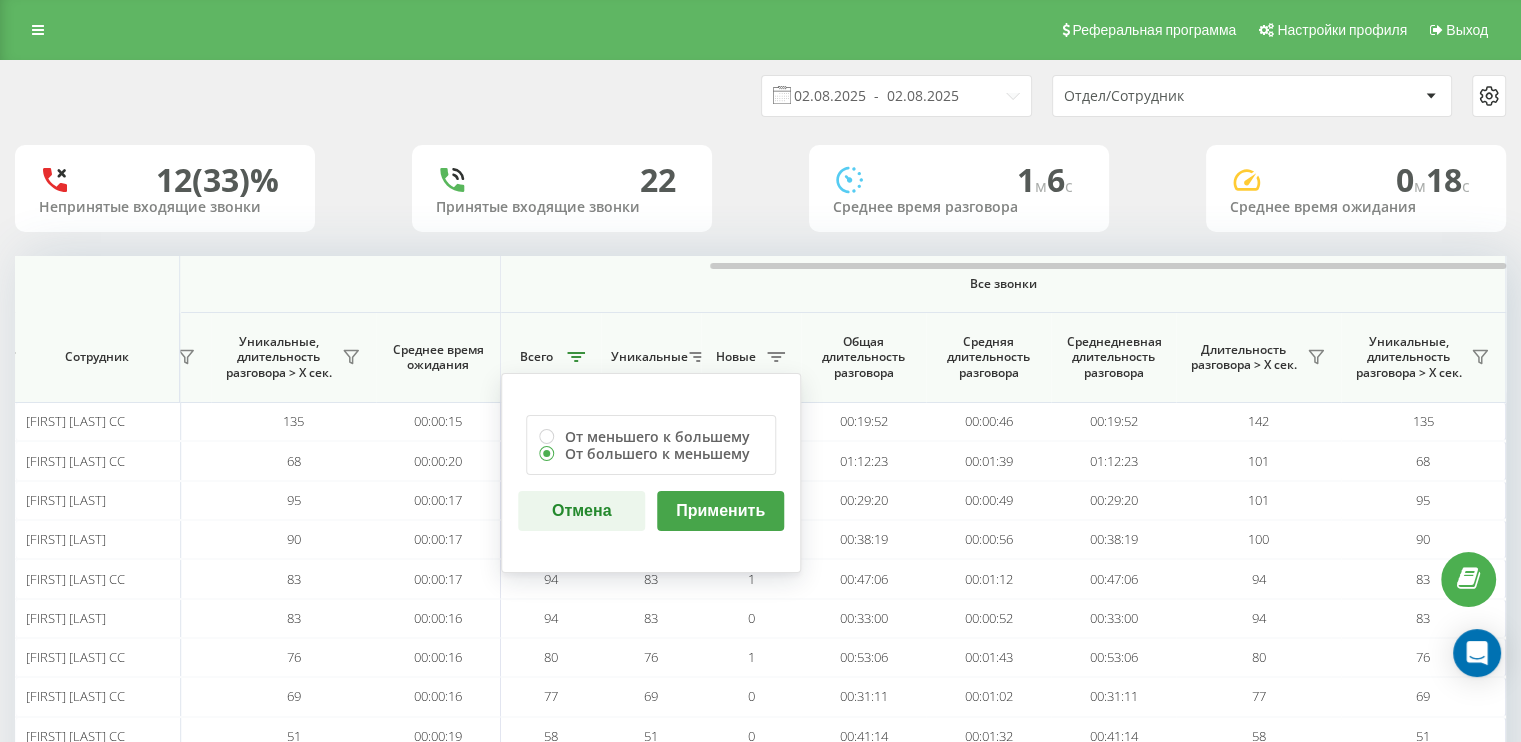 click on "Применить" at bounding box center (720, 511) 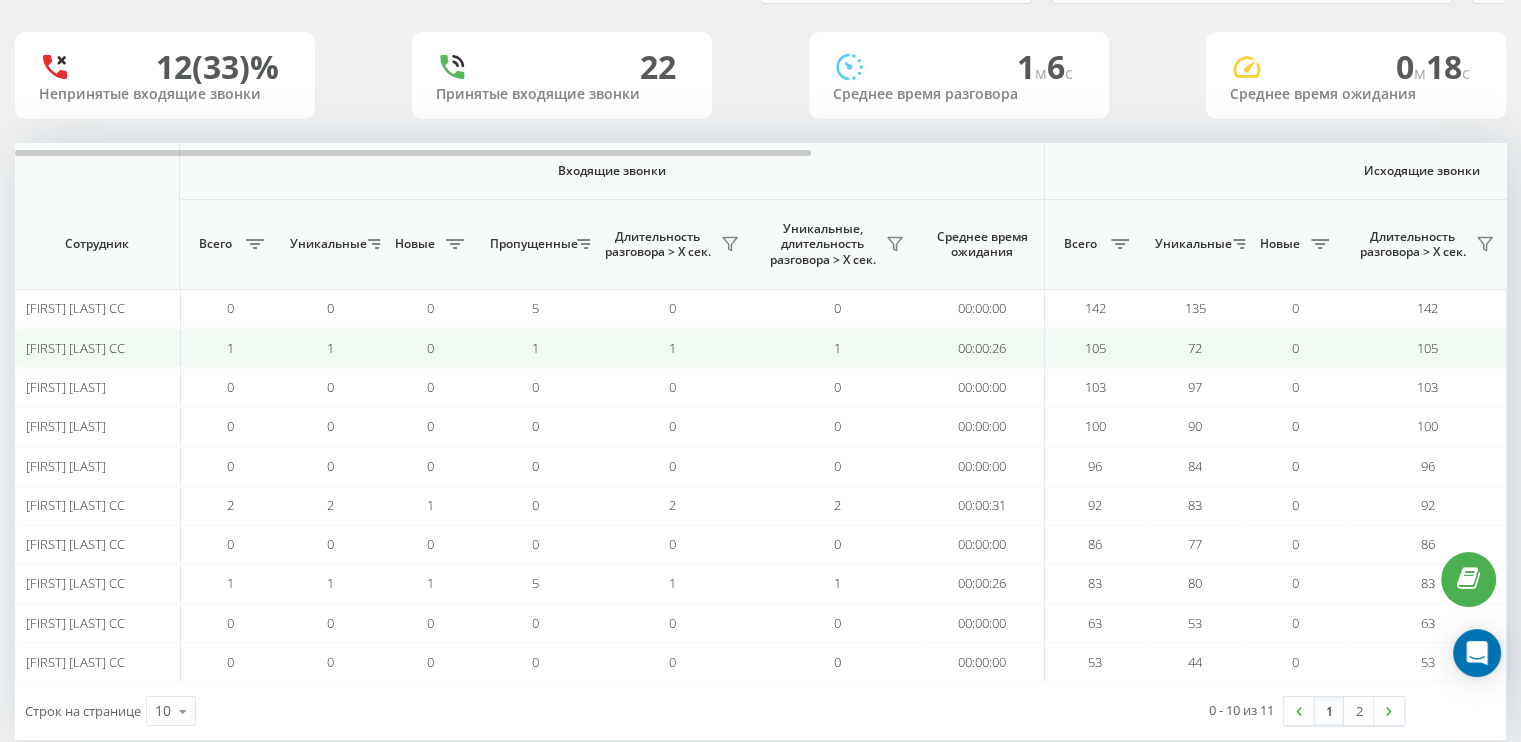 scroll, scrollTop: 146, scrollLeft: 0, axis: vertical 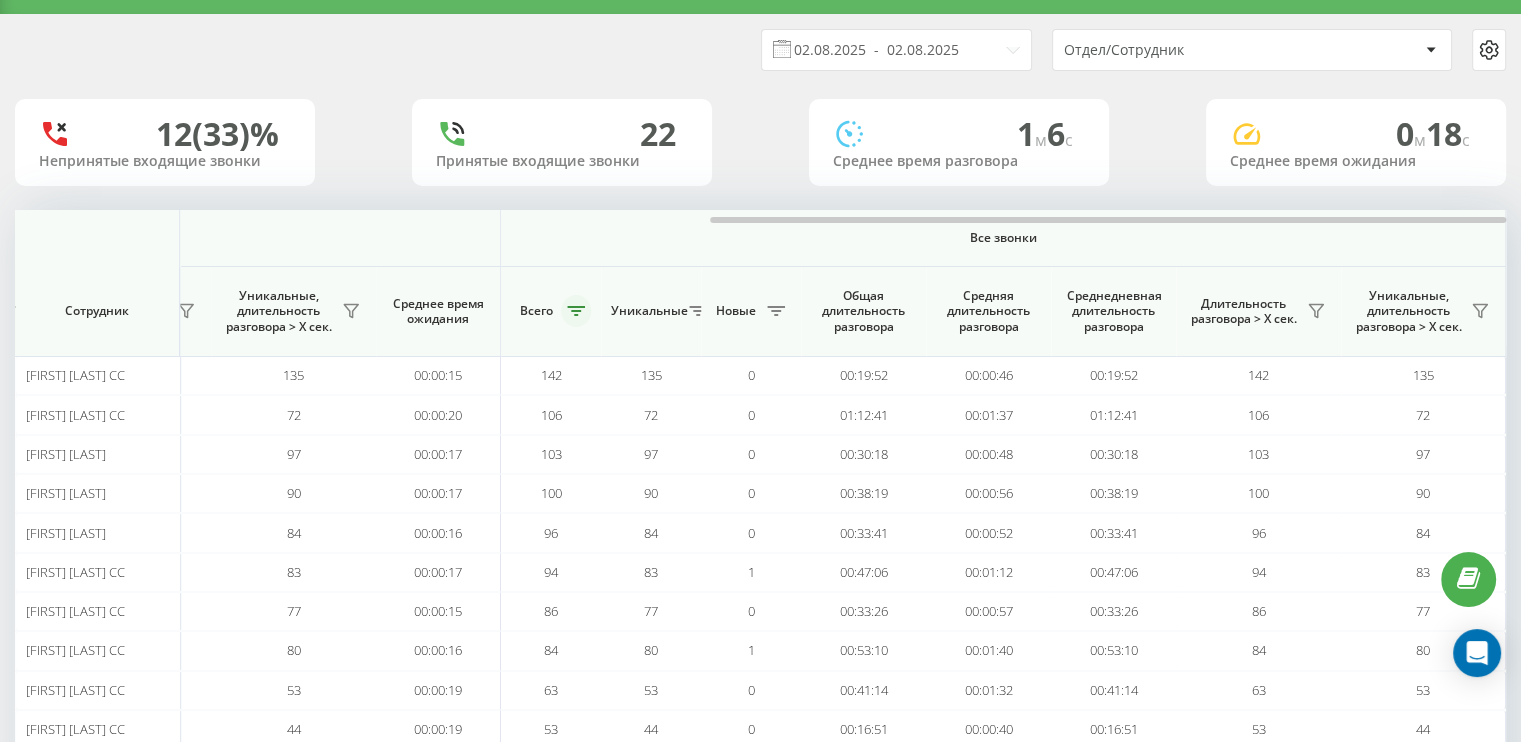 click at bounding box center [576, 311] 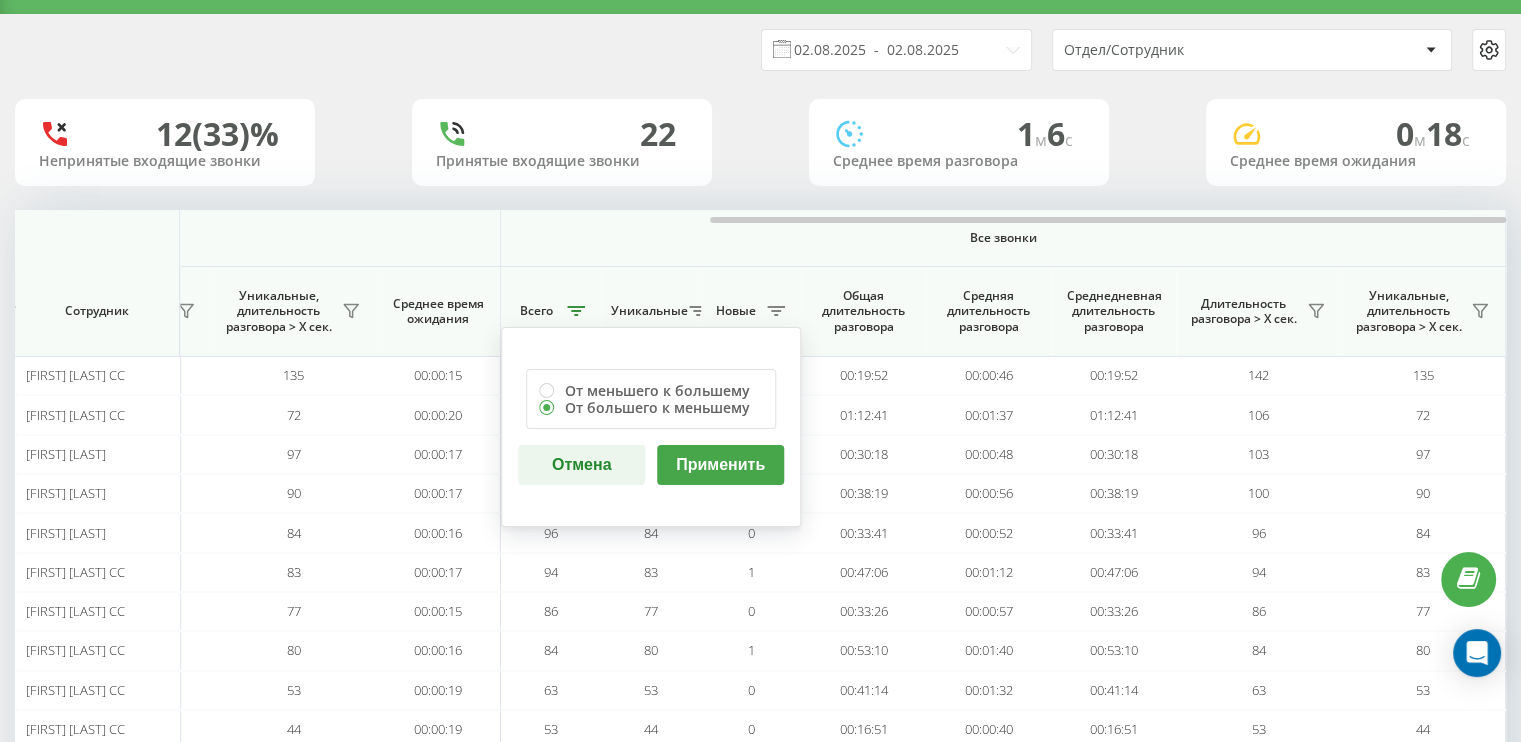 click on "Применить" at bounding box center [720, 465] 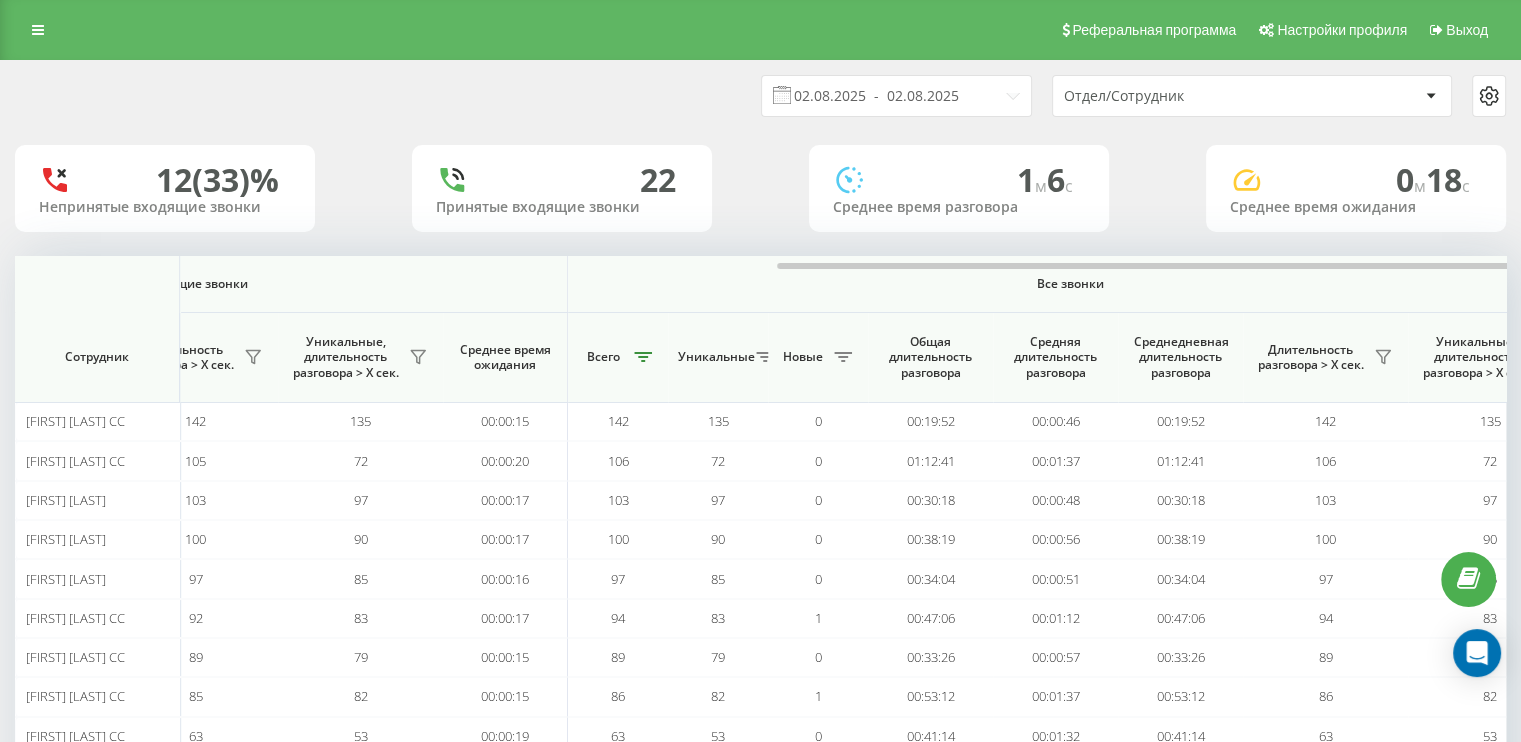 scroll, scrollTop: 0, scrollLeft: 1299, axis: horizontal 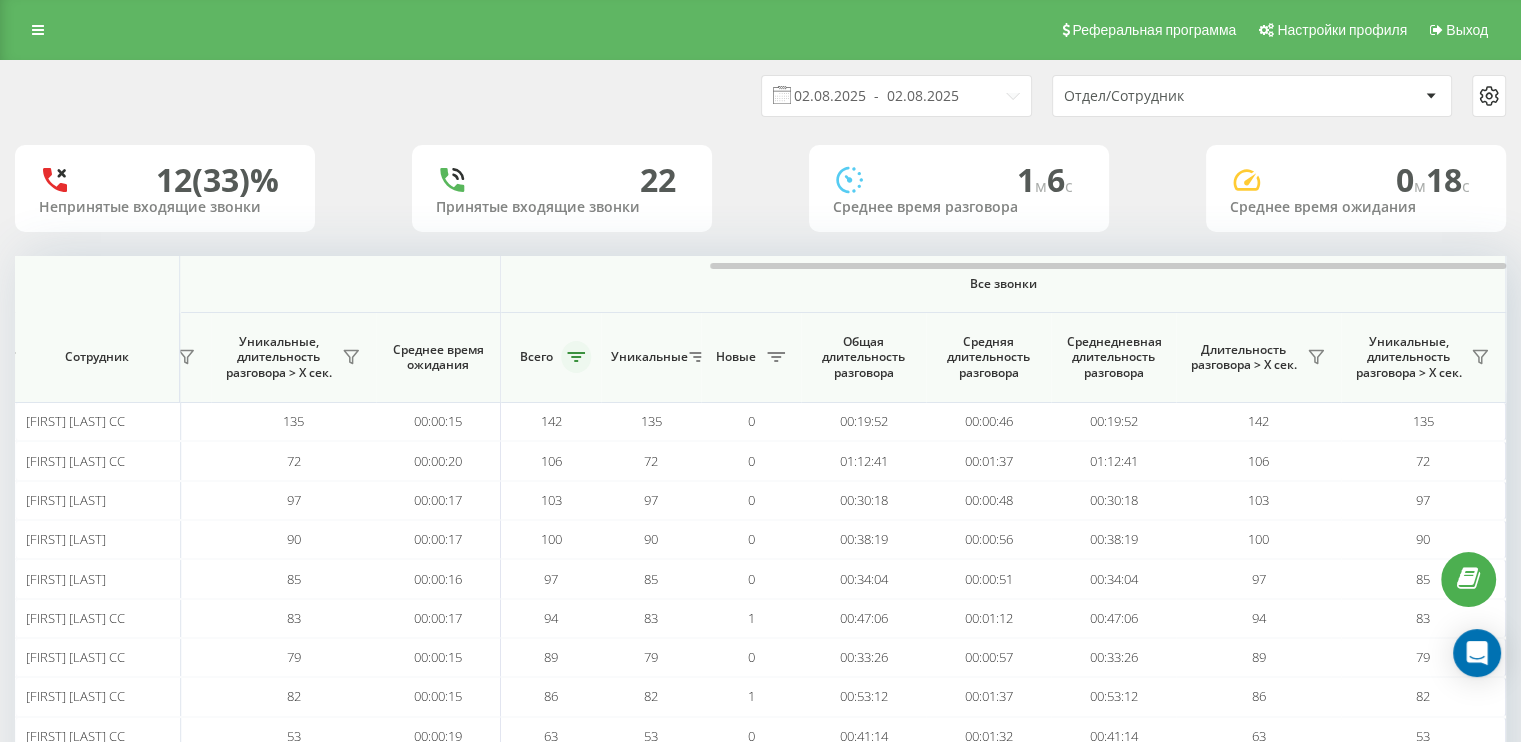 click 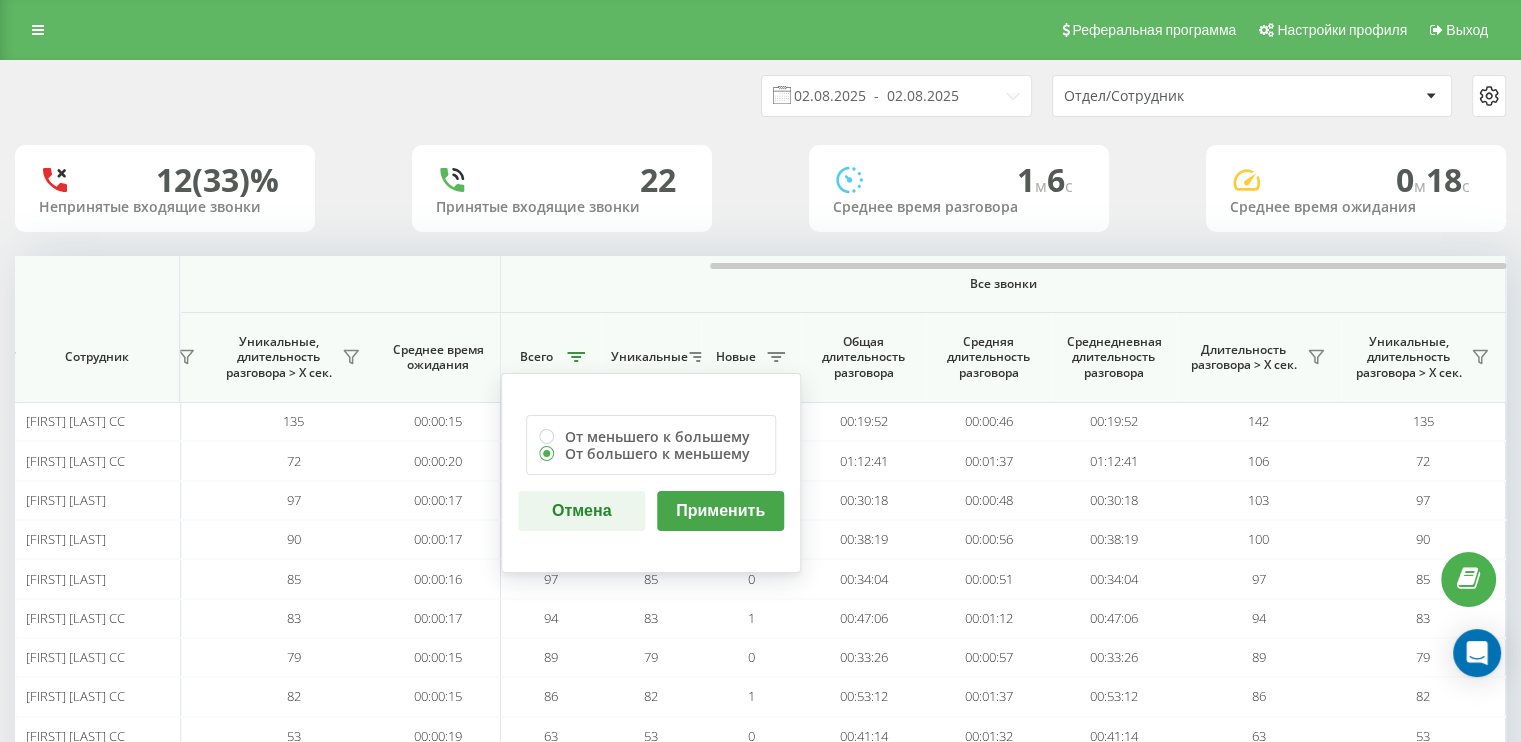 click on "Применить" at bounding box center [720, 511] 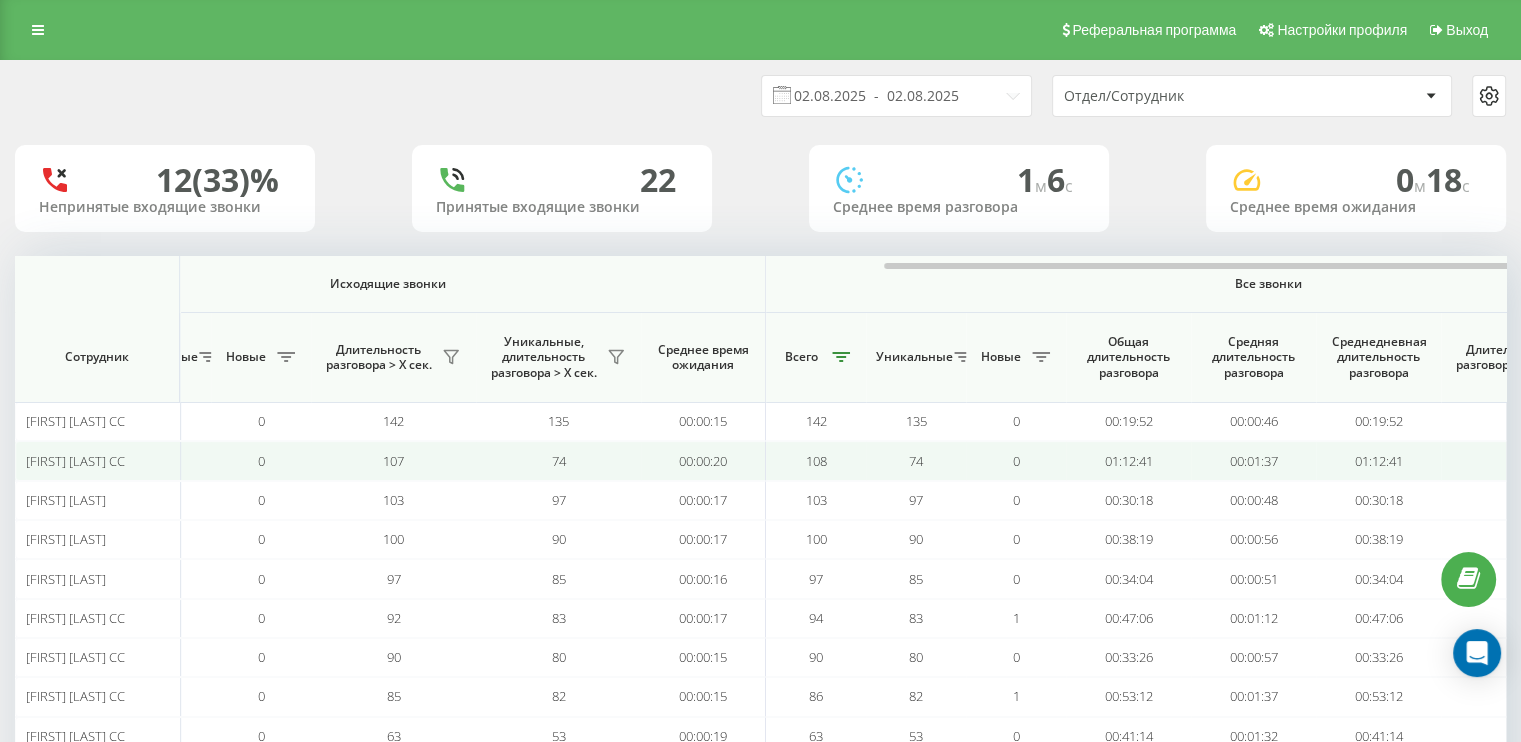 scroll, scrollTop: 0, scrollLeft: 1299, axis: horizontal 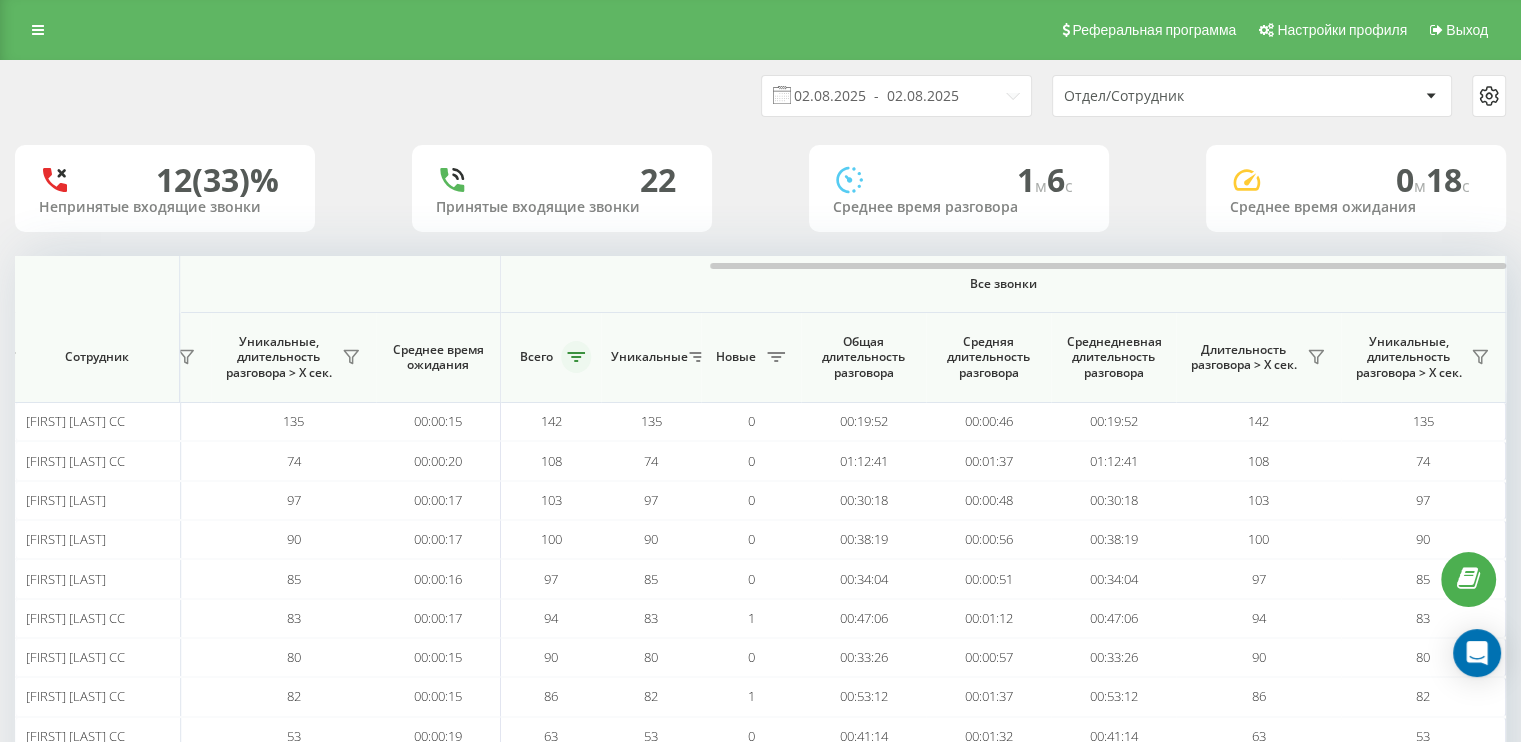 click 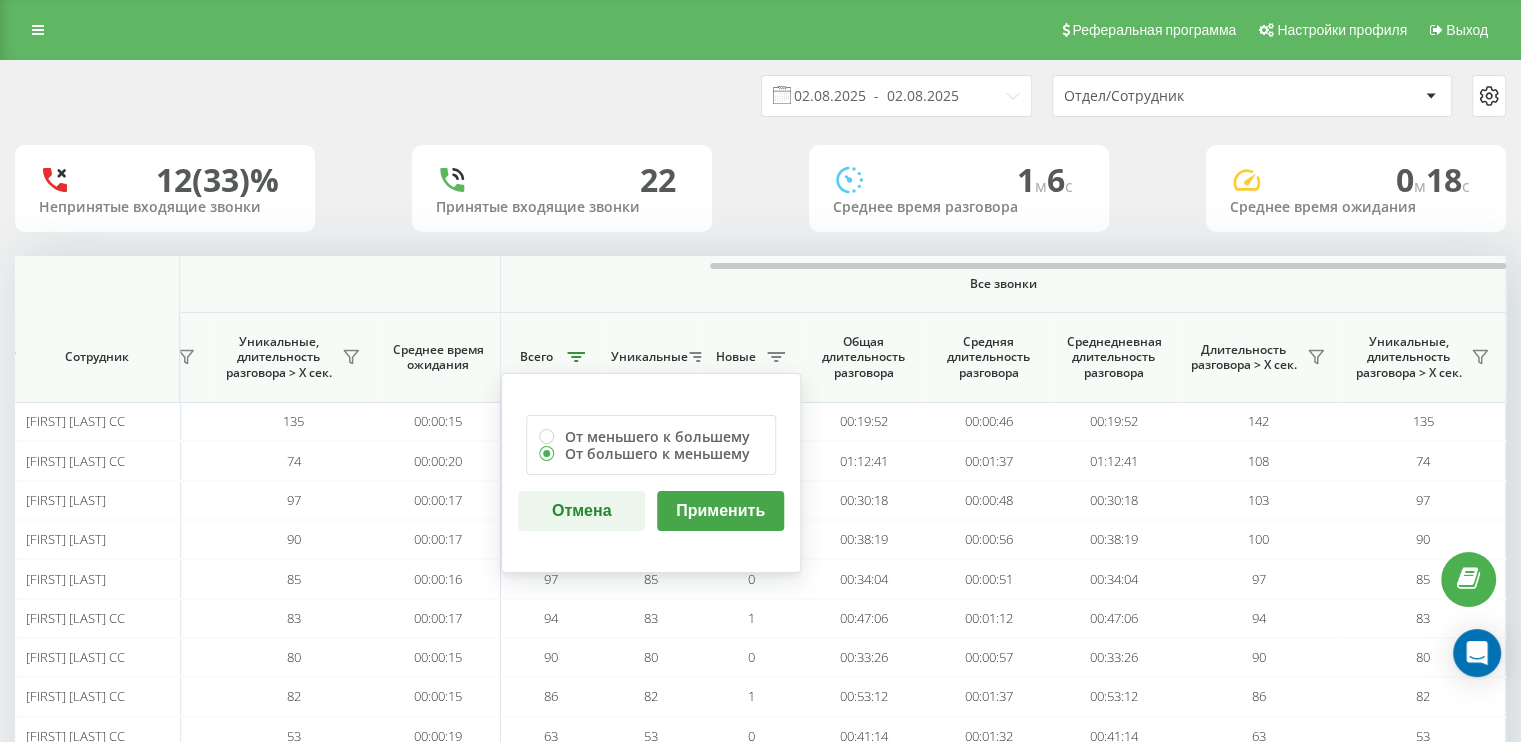 click on "Применить" at bounding box center [720, 511] 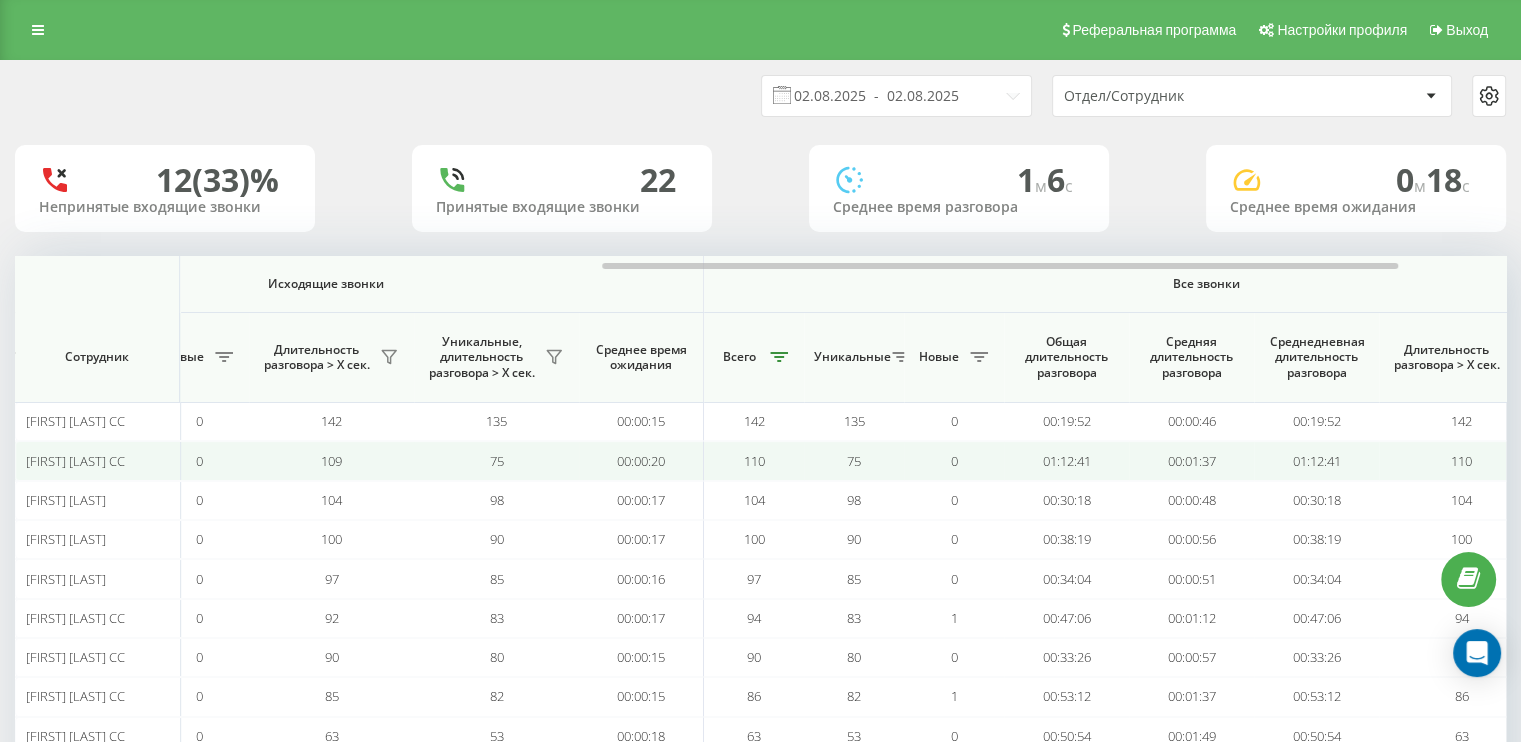 scroll, scrollTop: 0, scrollLeft: 1299, axis: horizontal 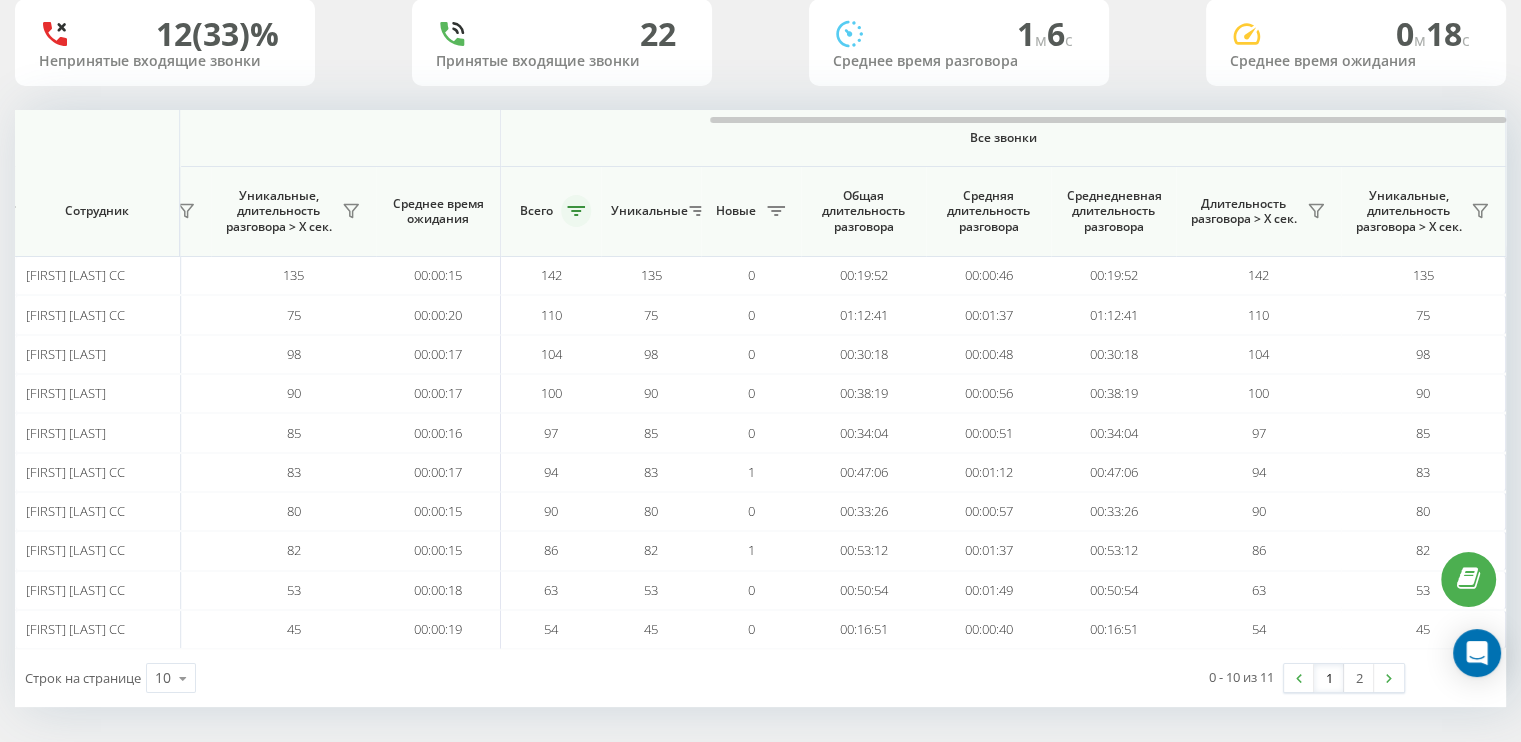 click 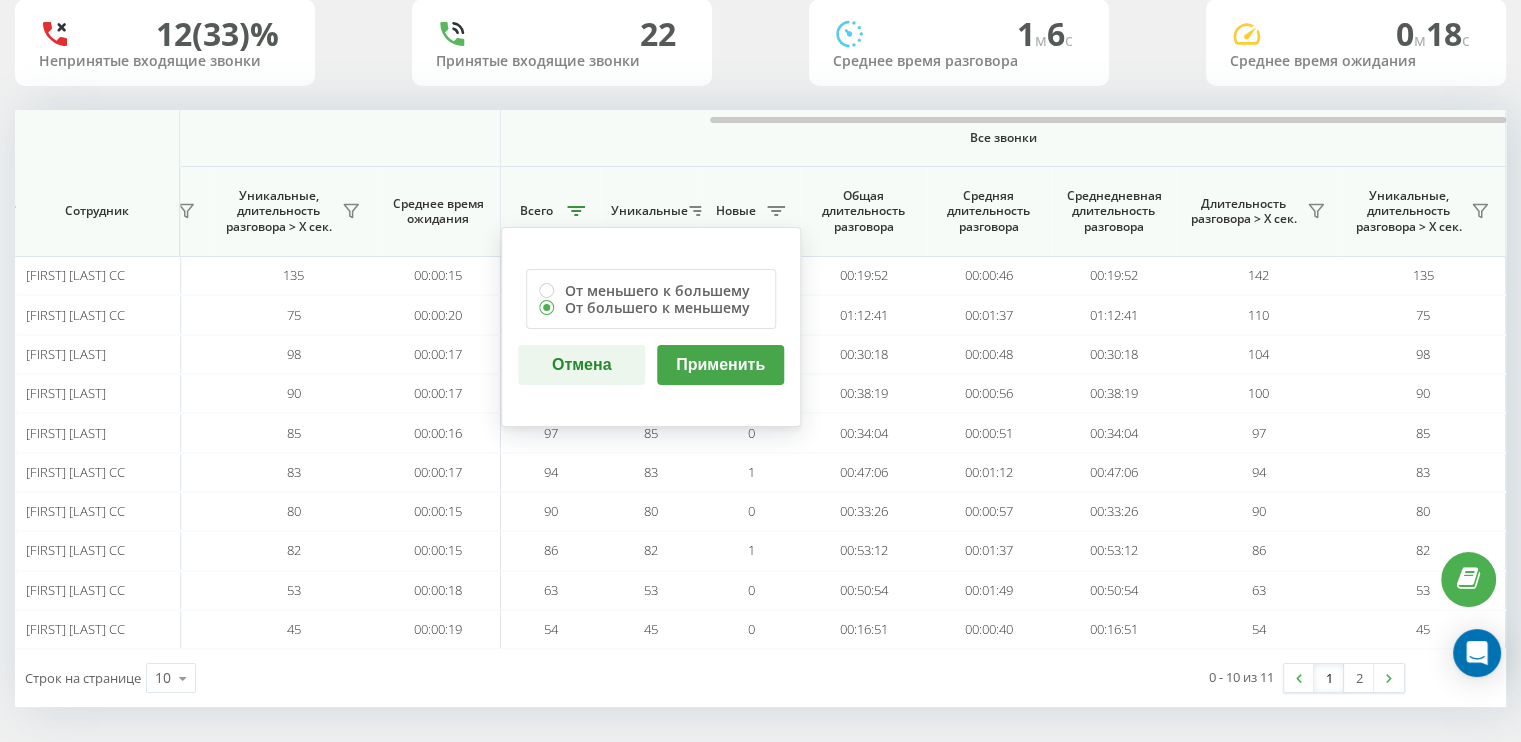 click on "Применить" at bounding box center [720, 365] 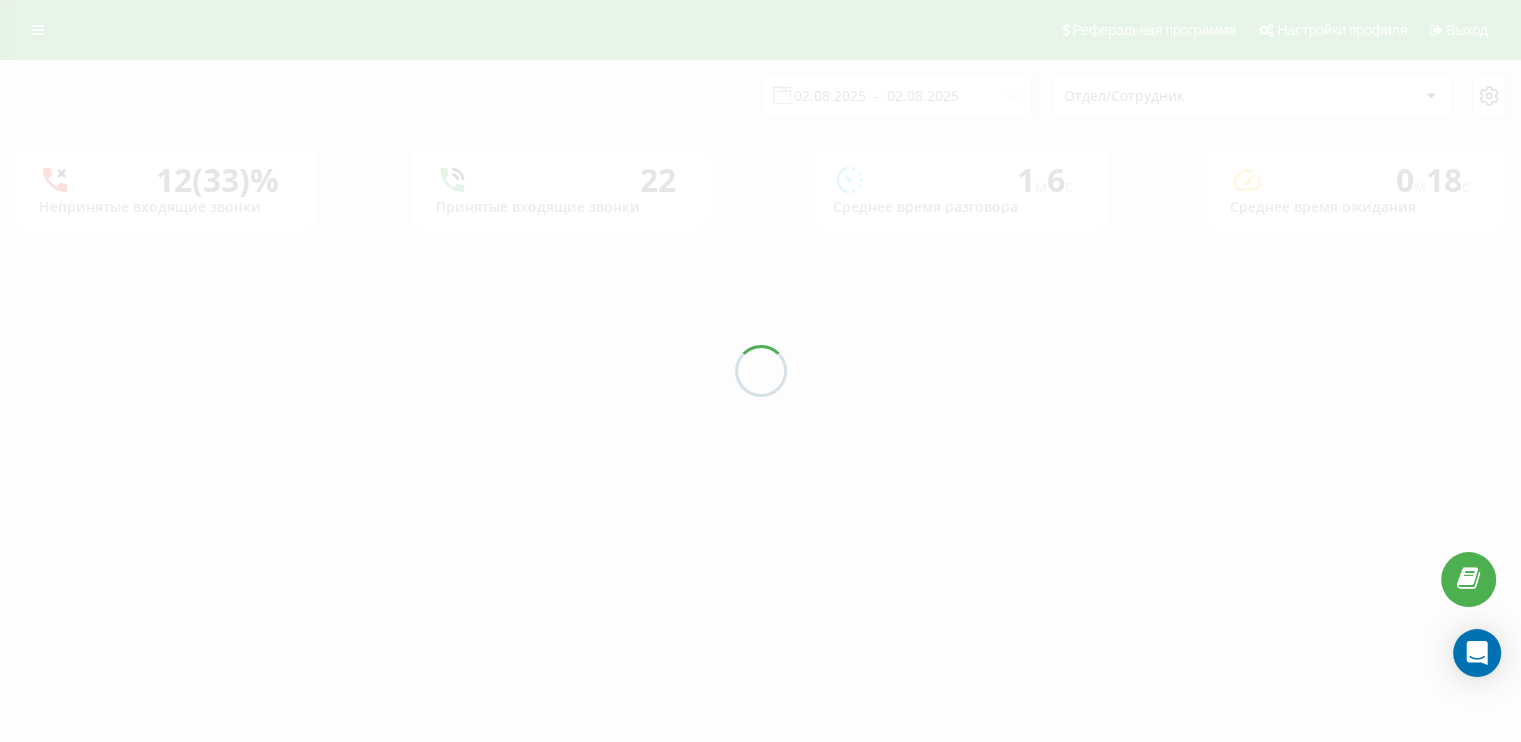 scroll, scrollTop: 0, scrollLeft: 0, axis: both 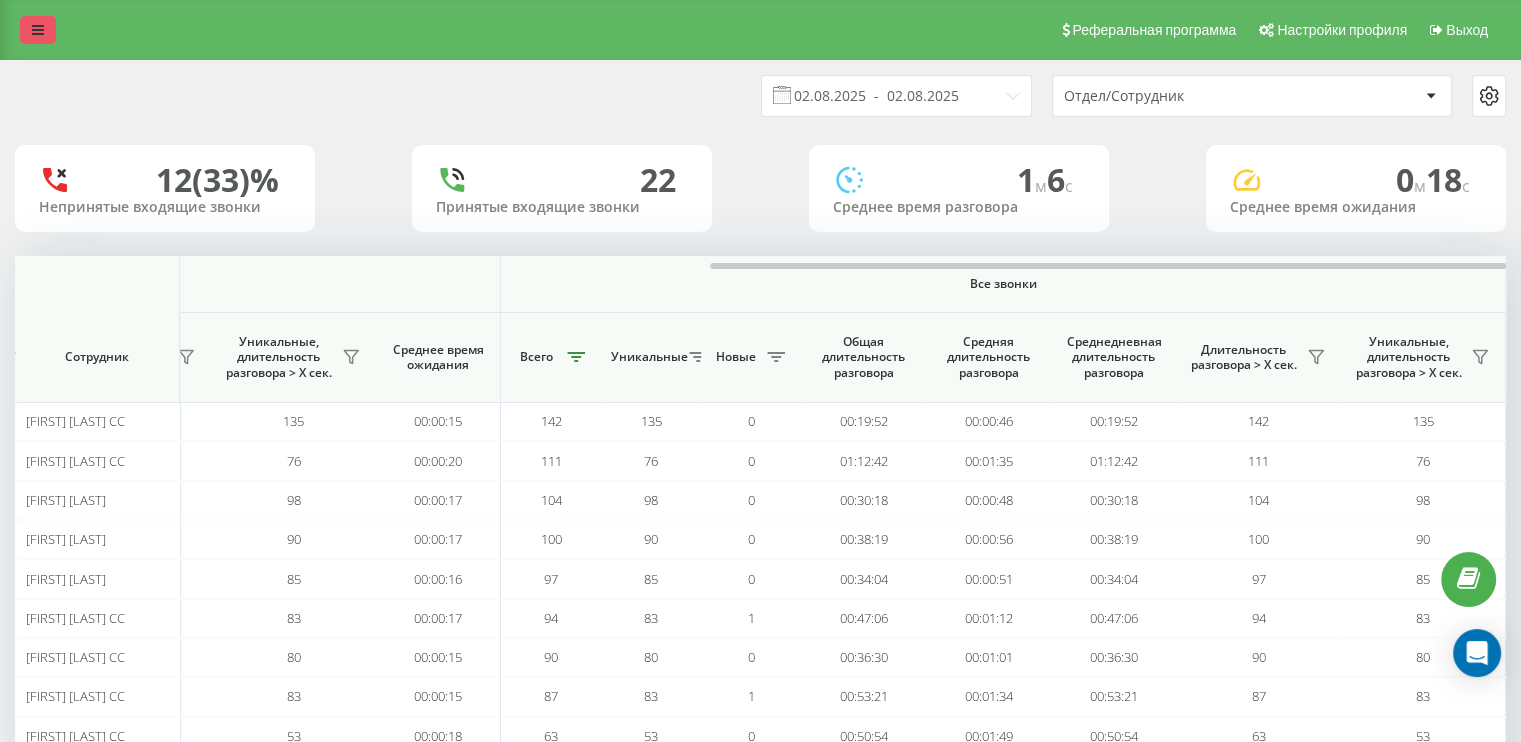 click at bounding box center [38, 30] 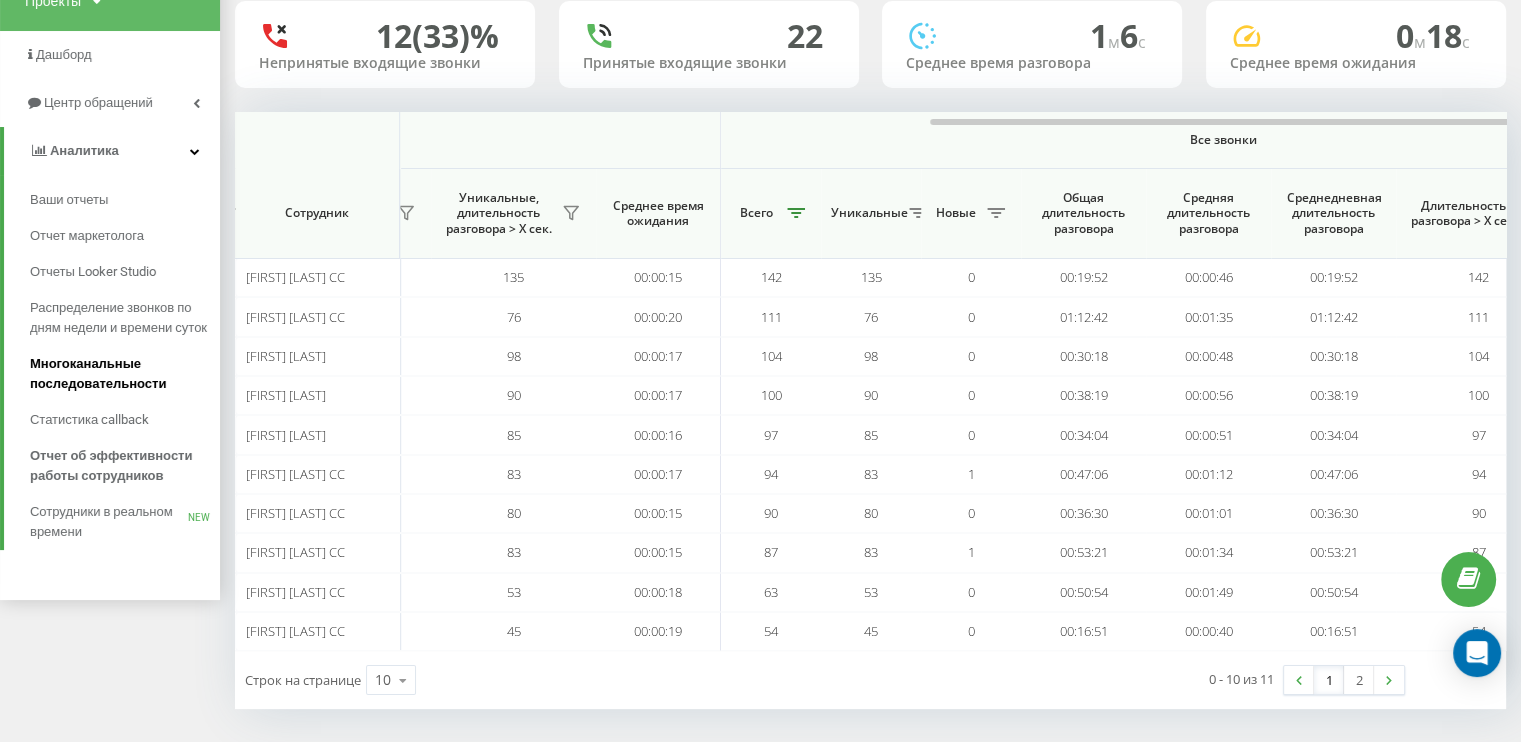 scroll, scrollTop: 146, scrollLeft: 0, axis: vertical 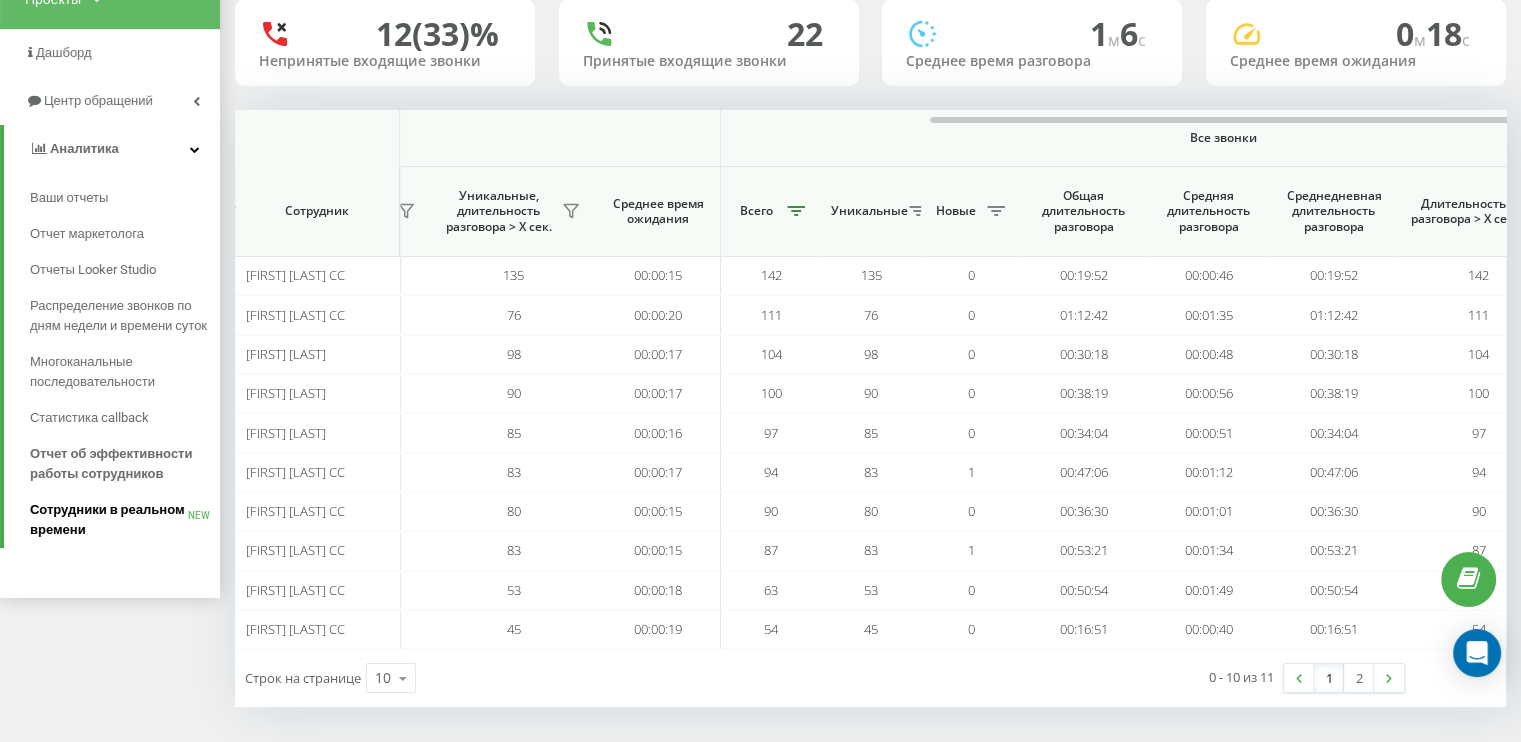 click on "Сотрудники в реальном времени" at bounding box center [109, 520] 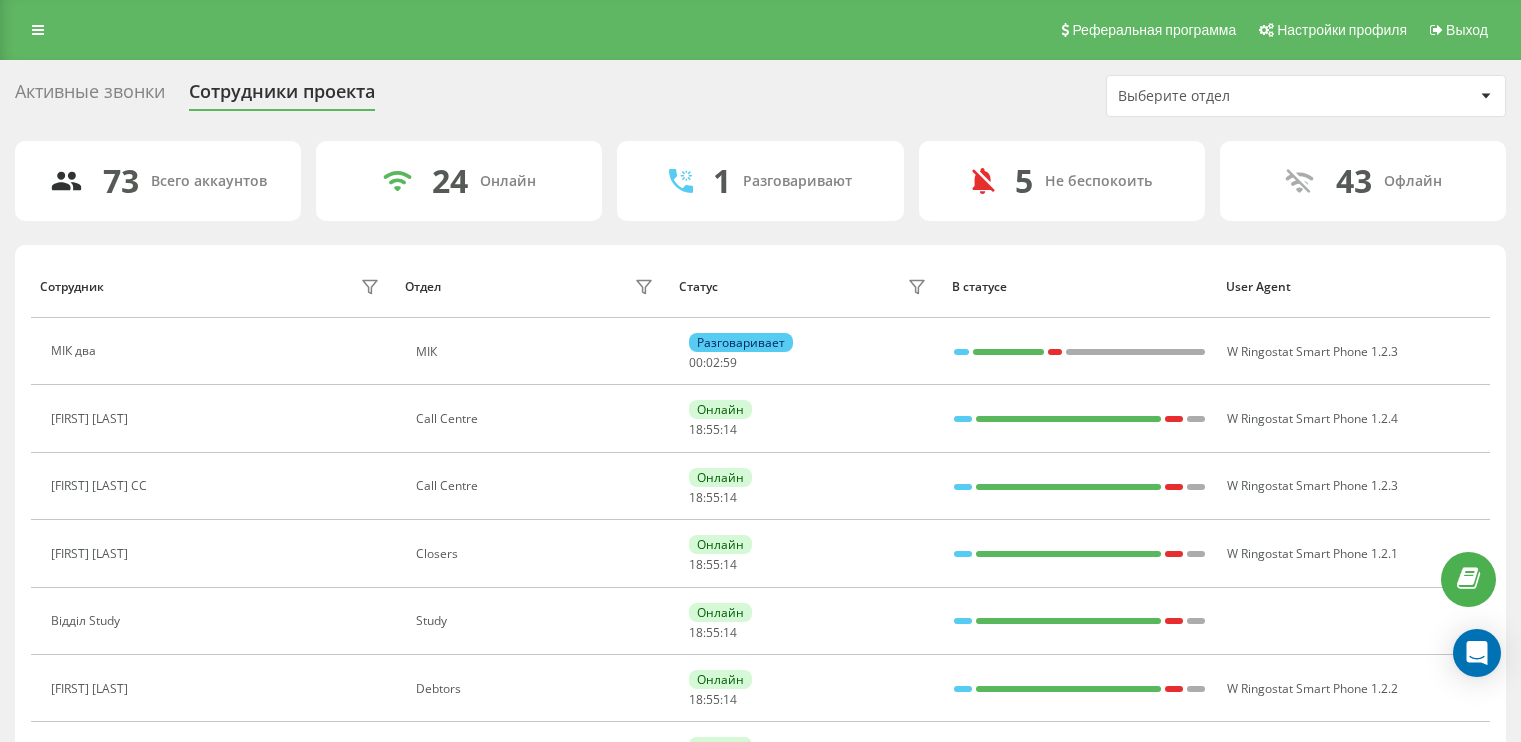scroll, scrollTop: 0, scrollLeft: 0, axis: both 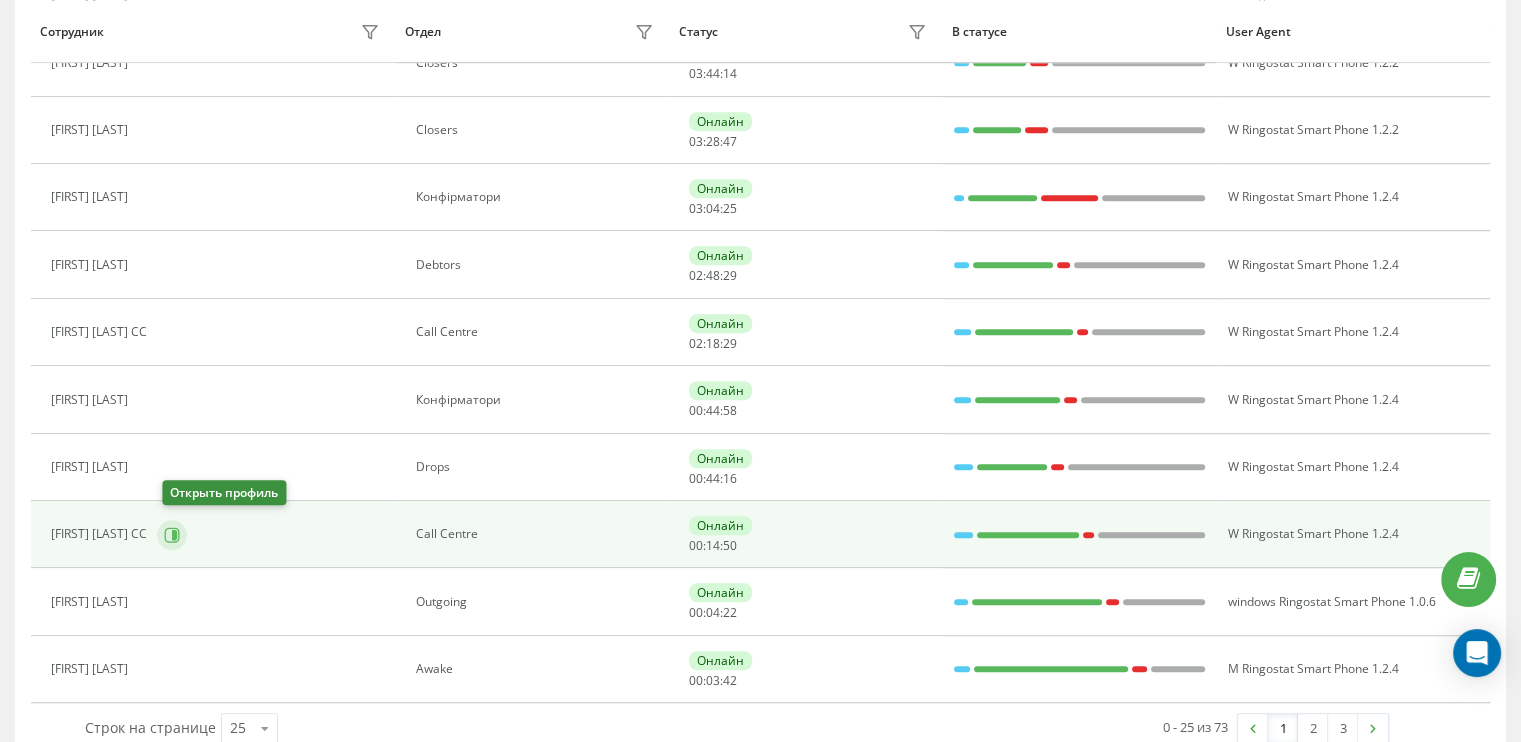 click 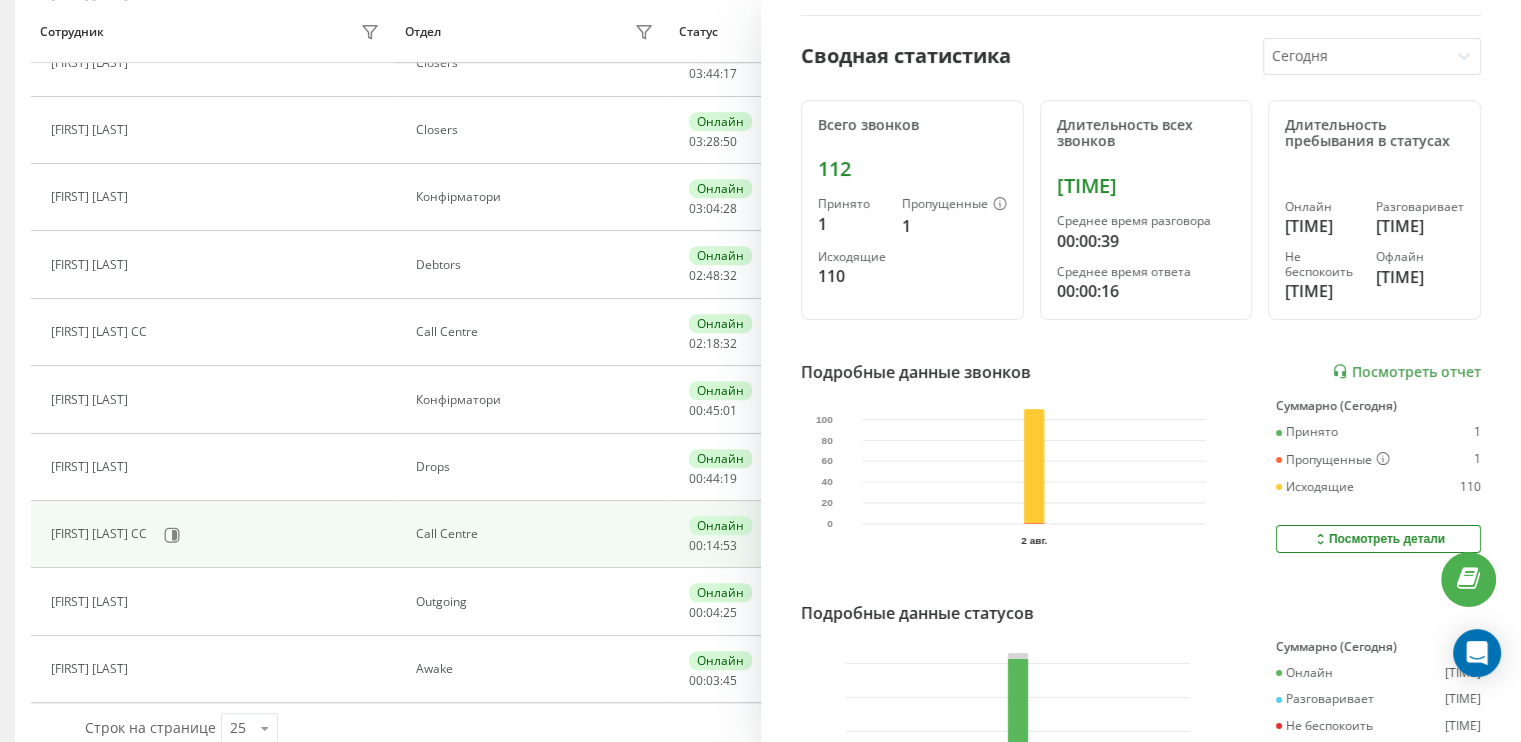 scroll, scrollTop: 200, scrollLeft: 0, axis: vertical 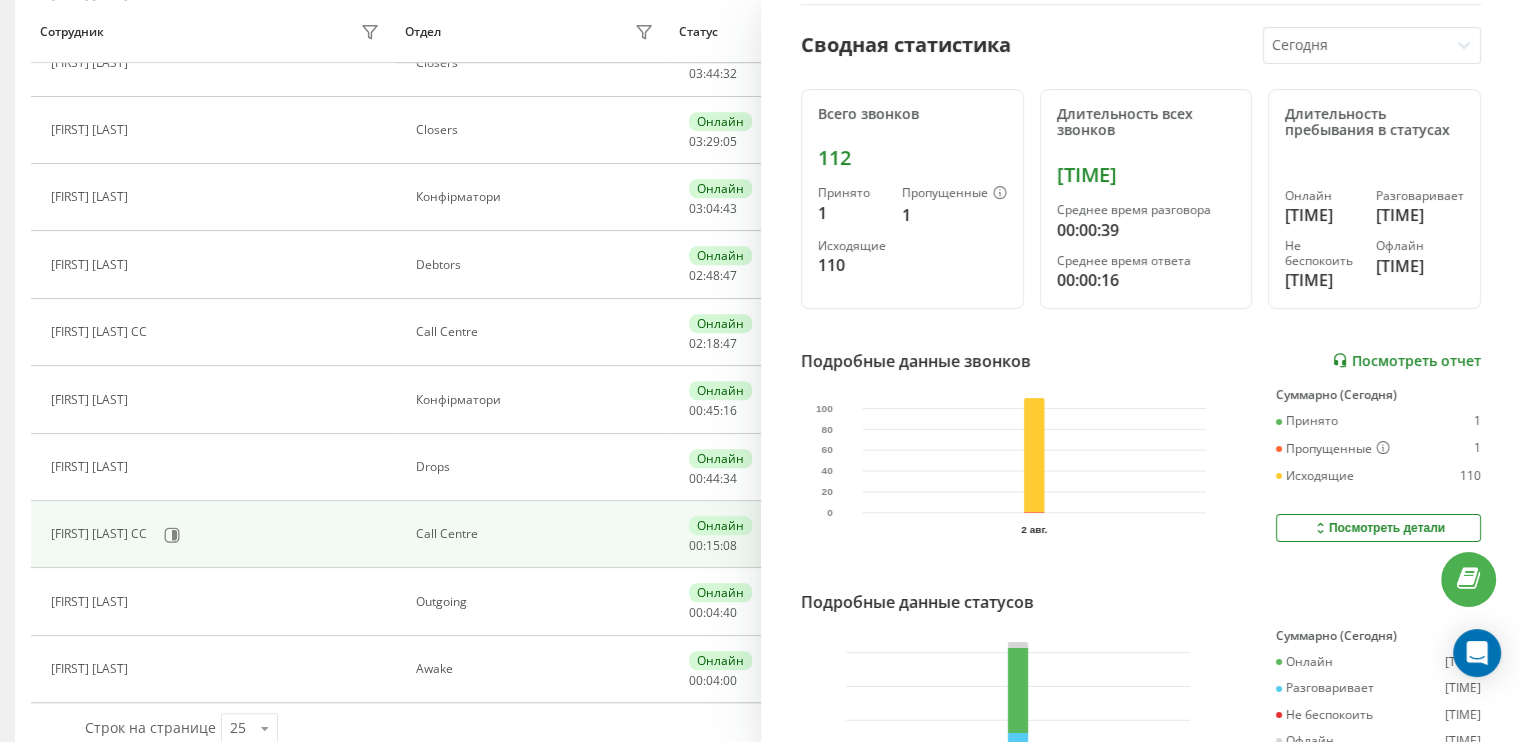 click on "Посмотреть отчет" at bounding box center [1406, 360] 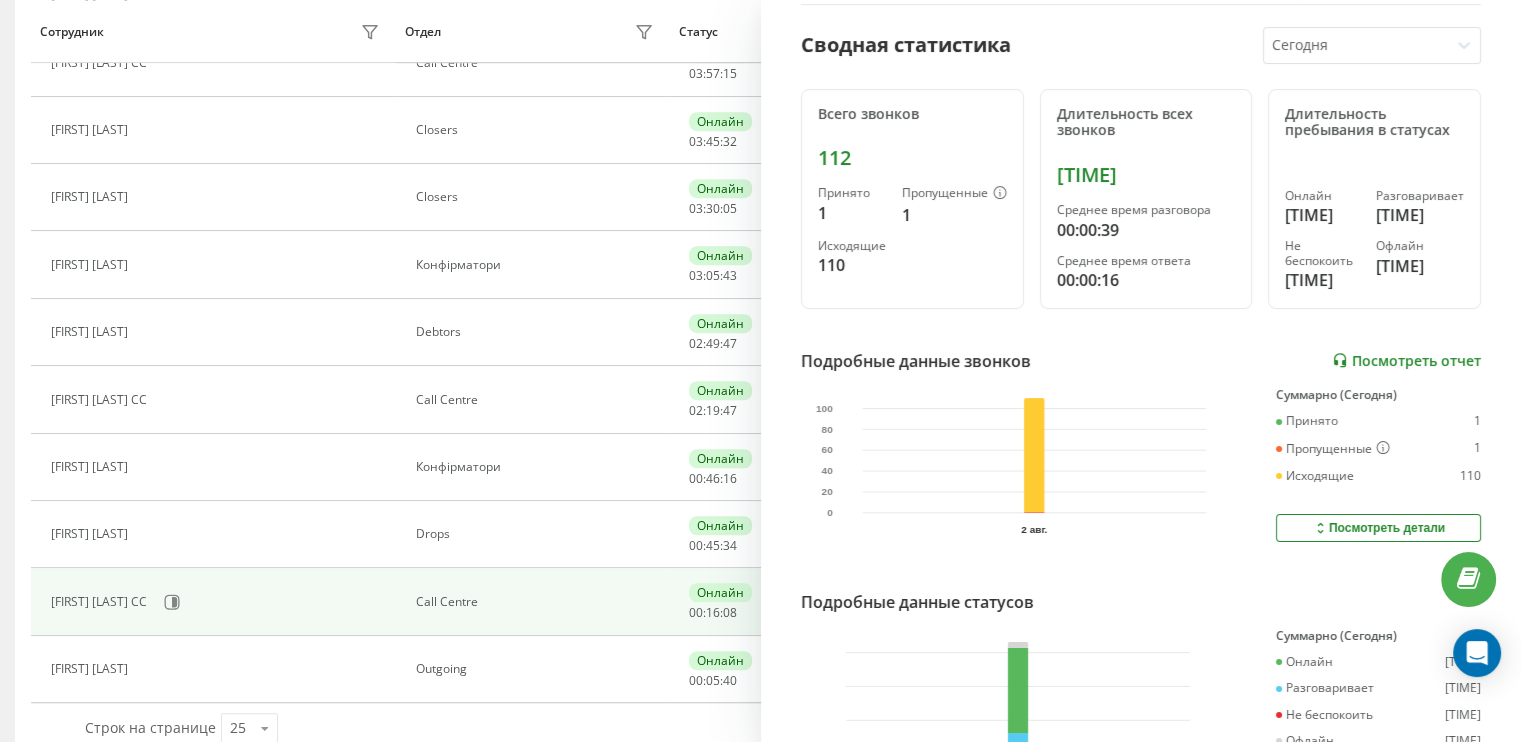 scroll, scrollTop: 1329, scrollLeft: 0, axis: vertical 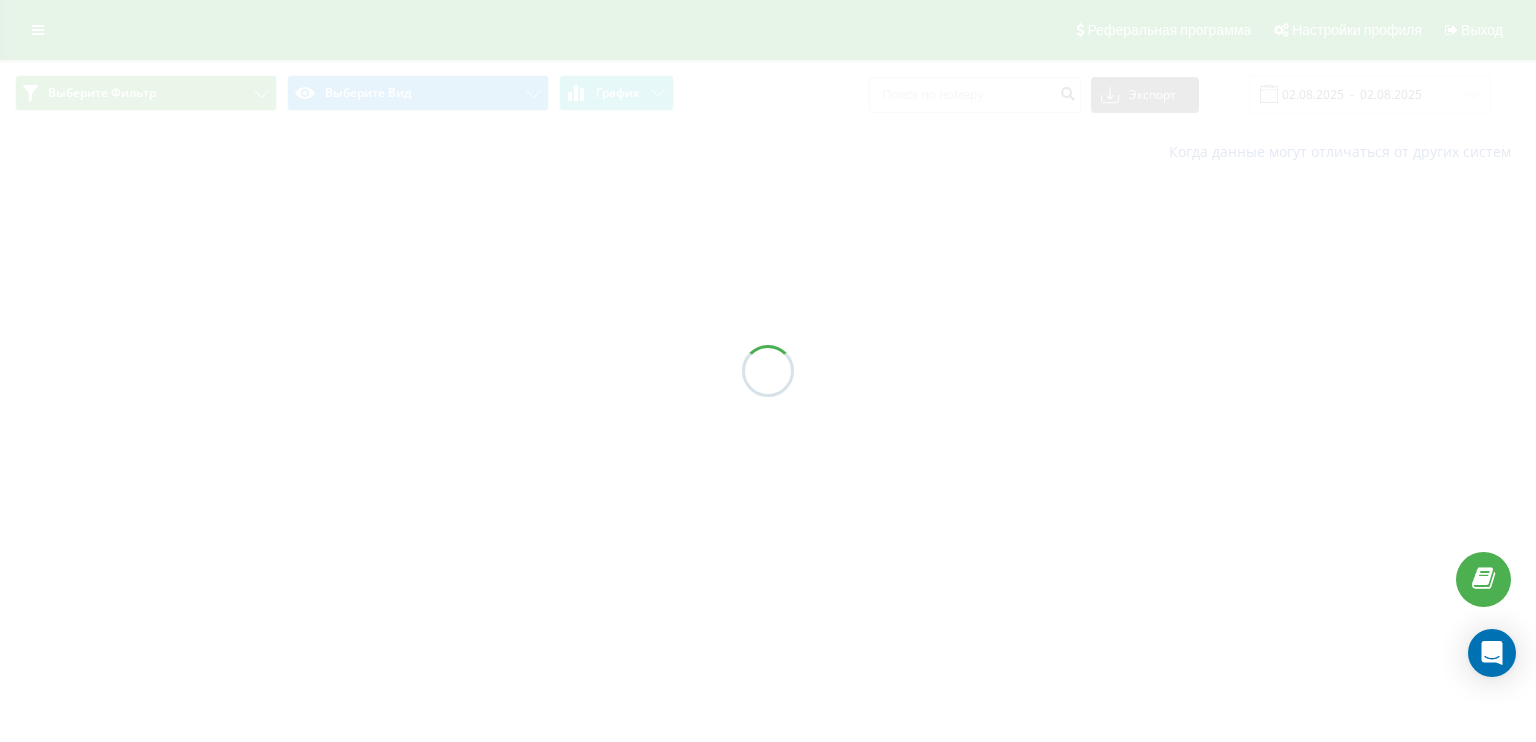 type on "[DATE]  -  [DATE]" 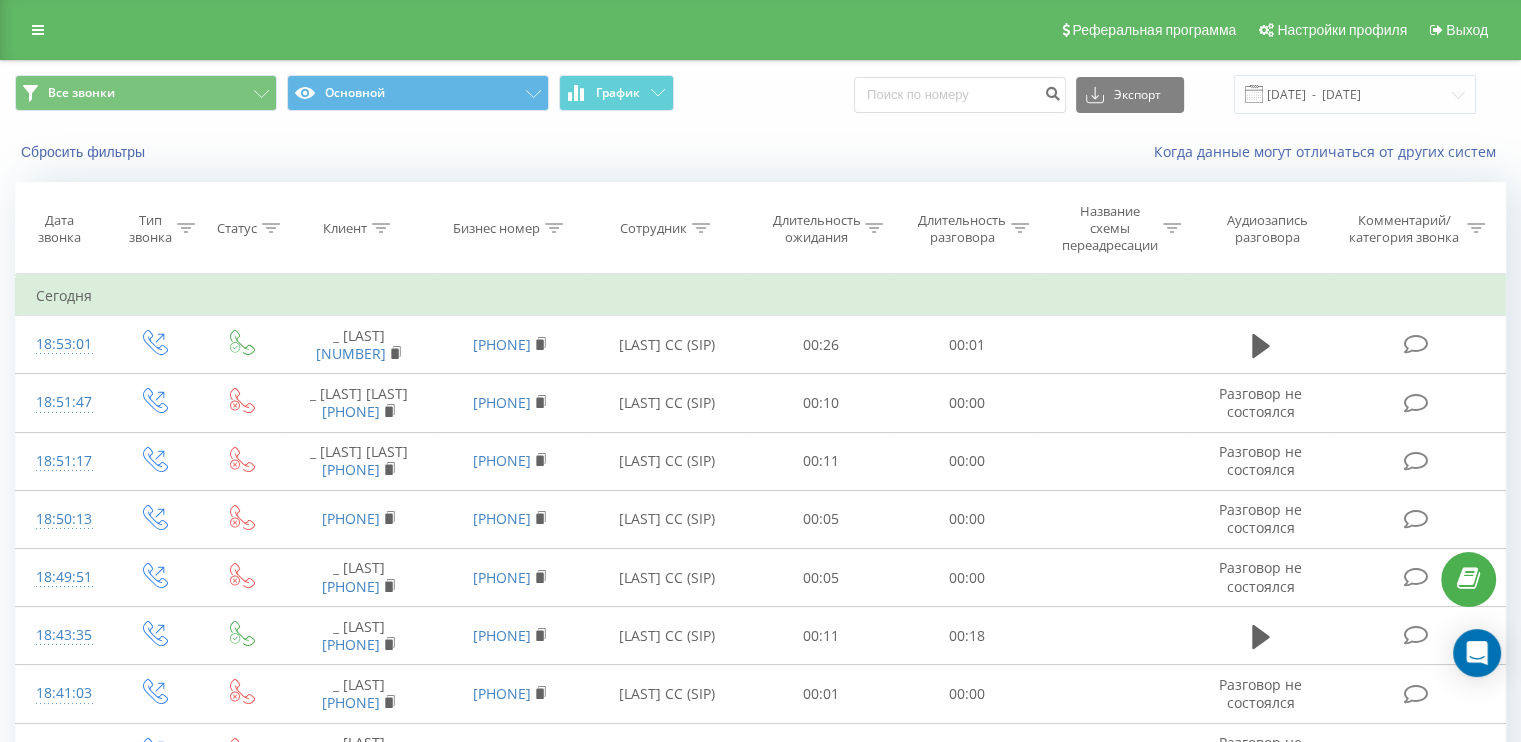 click 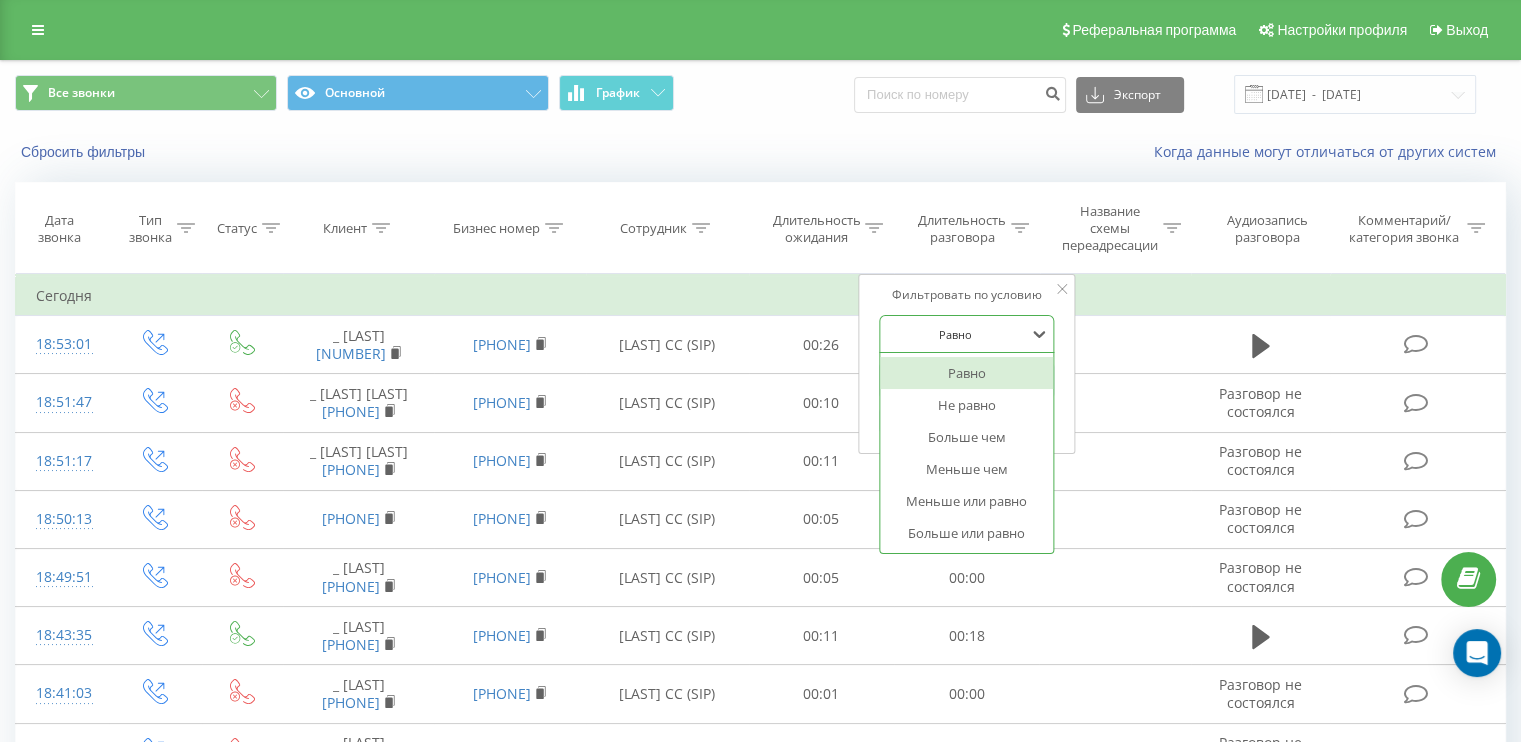 click at bounding box center (956, 334) 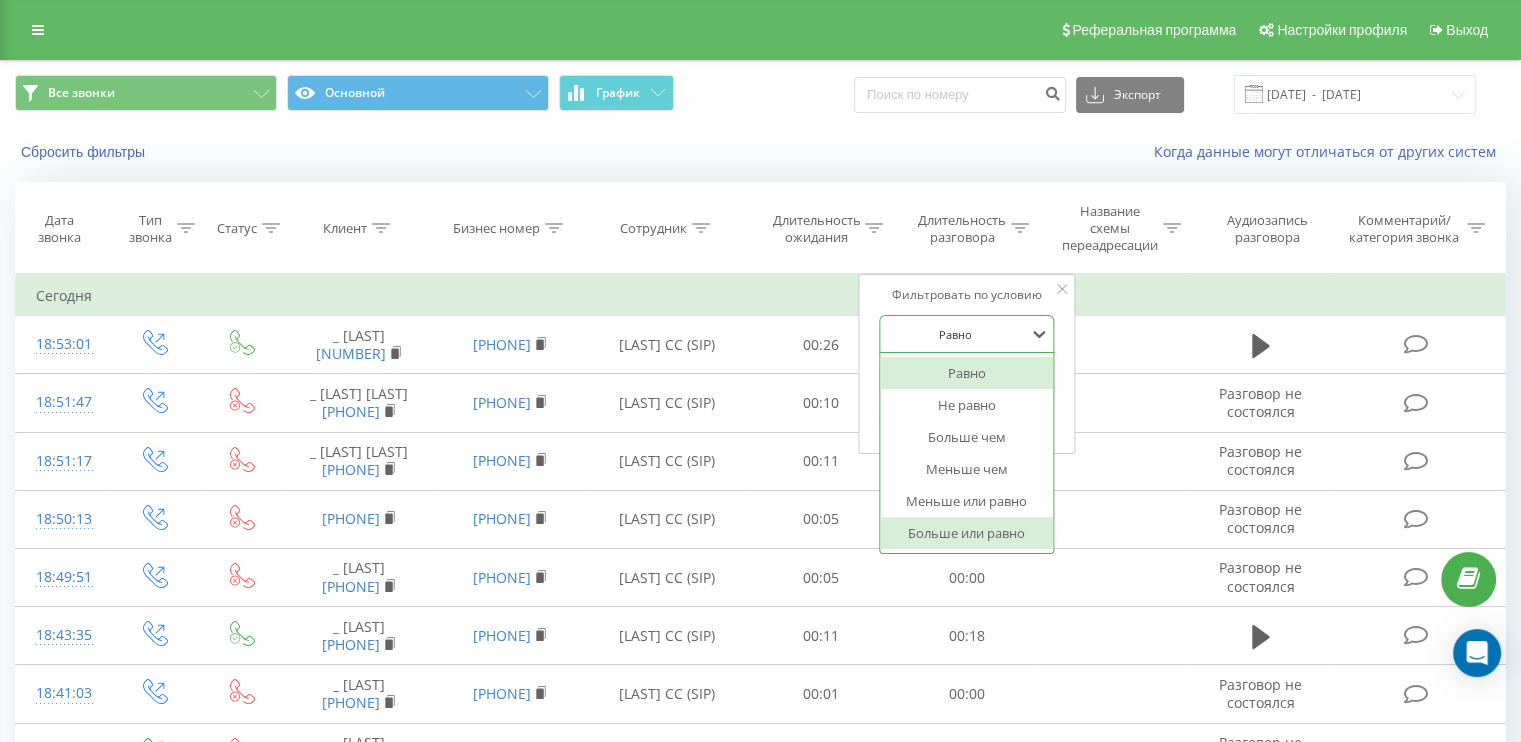 click on "Больше или равно" at bounding box center [967, 533] 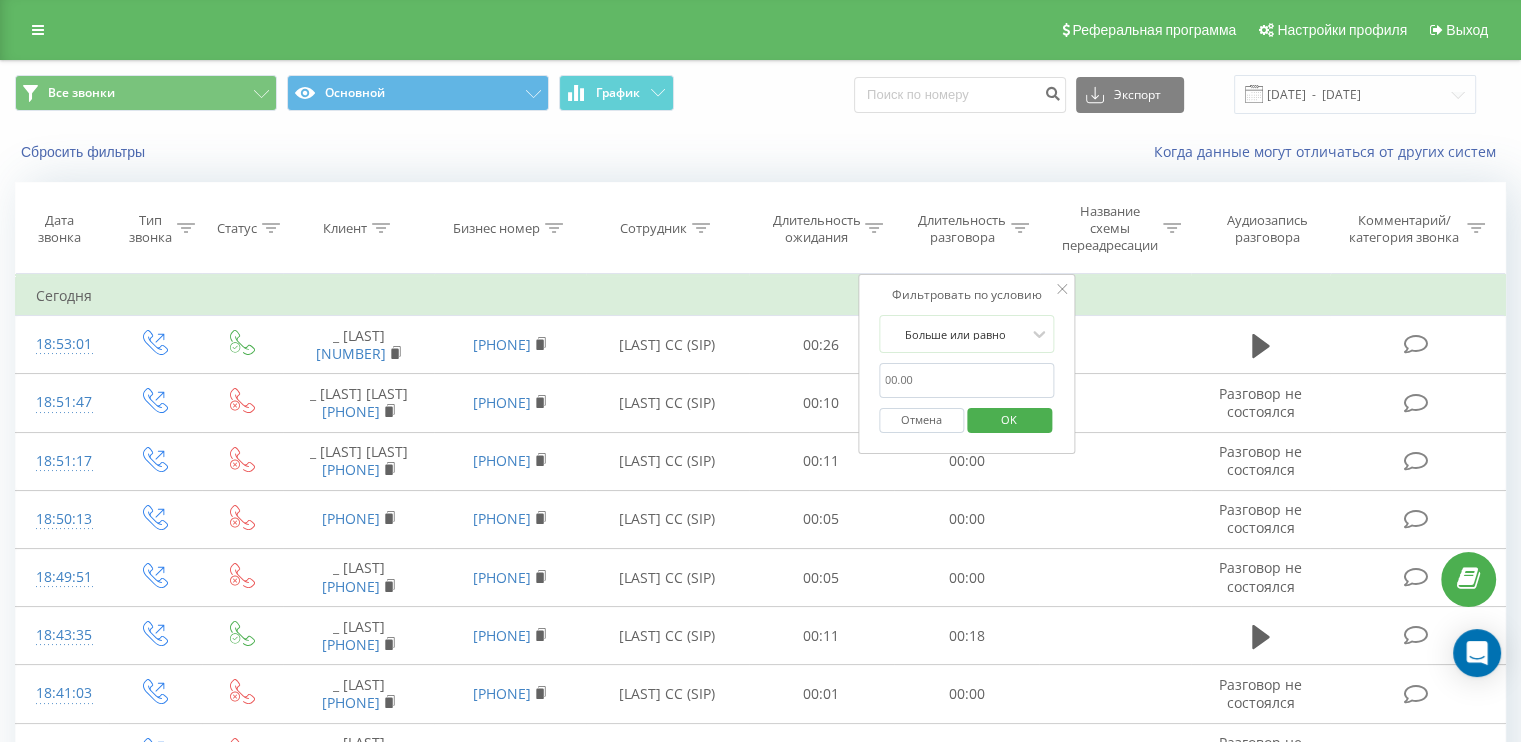click at bounding box center [967, 380] 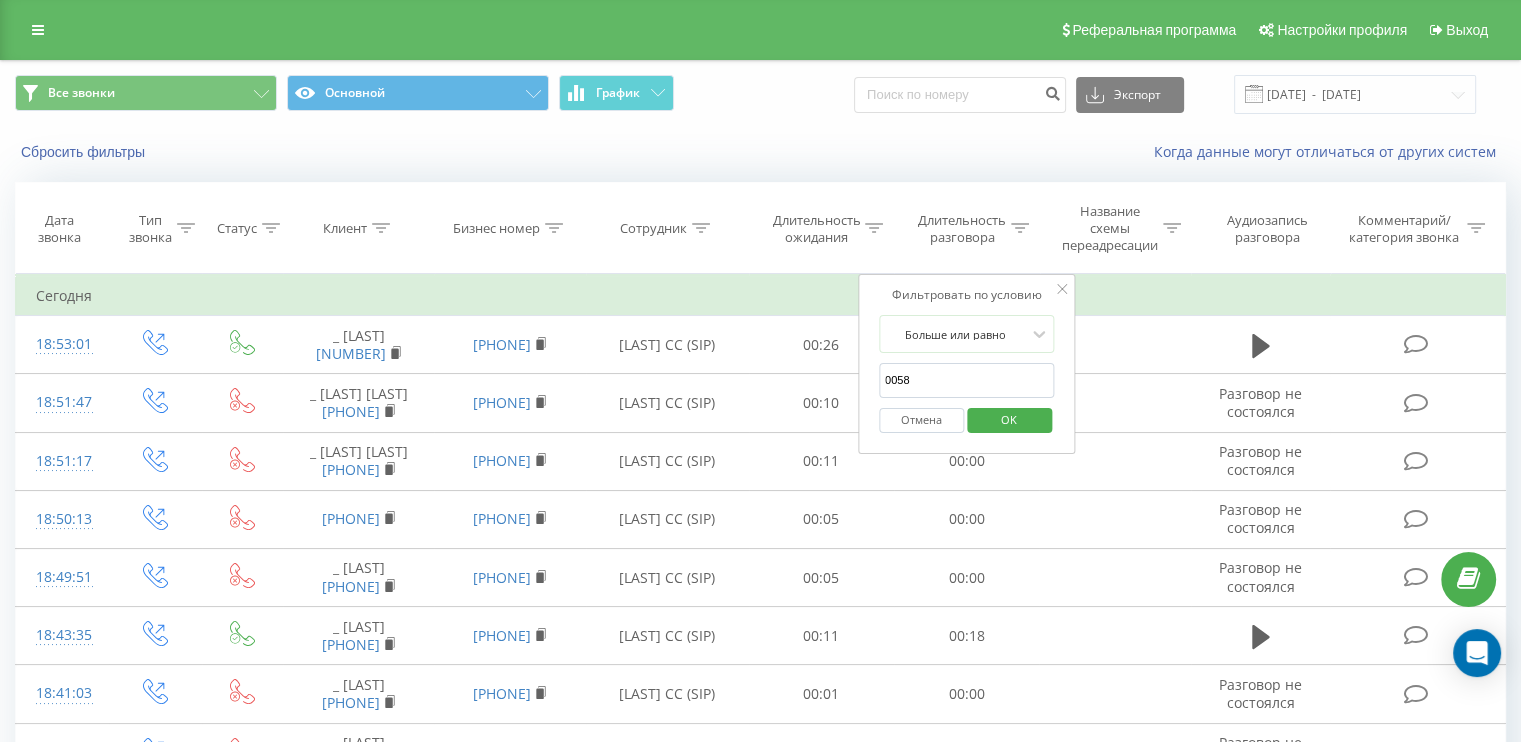type on "0058" 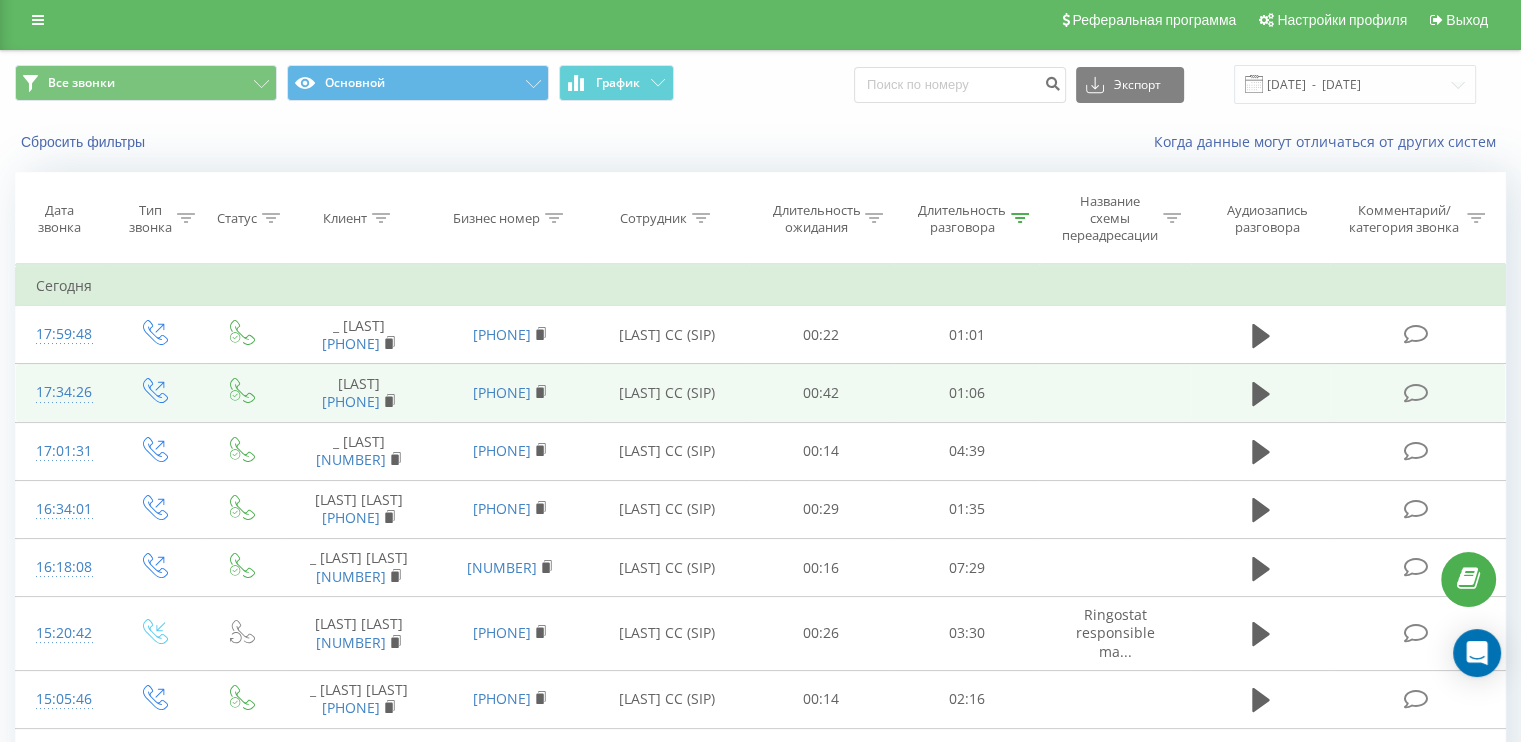 scroll, scrollTop: 0, scrollLeft: 0, axis: both 